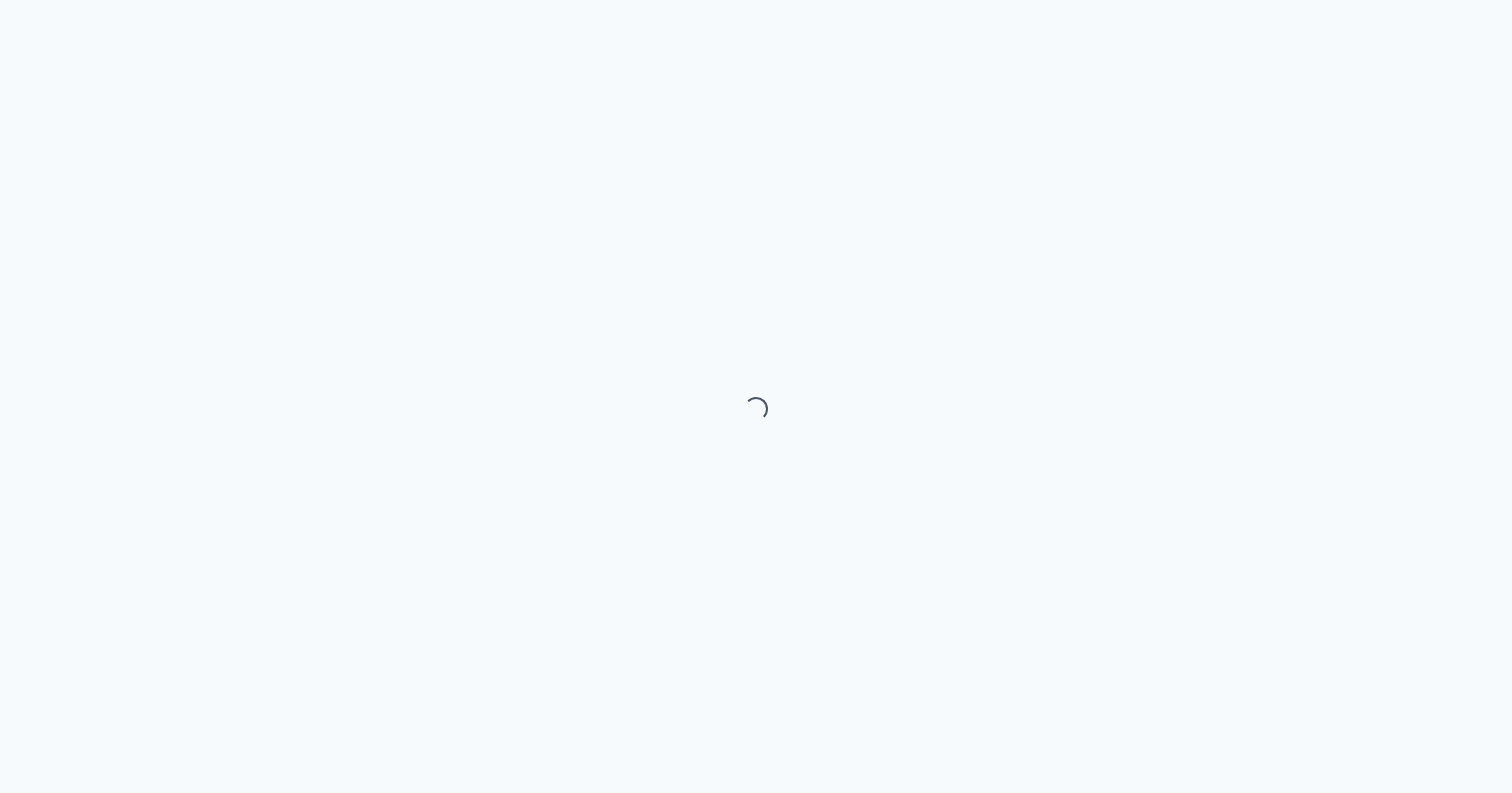 select on "month" 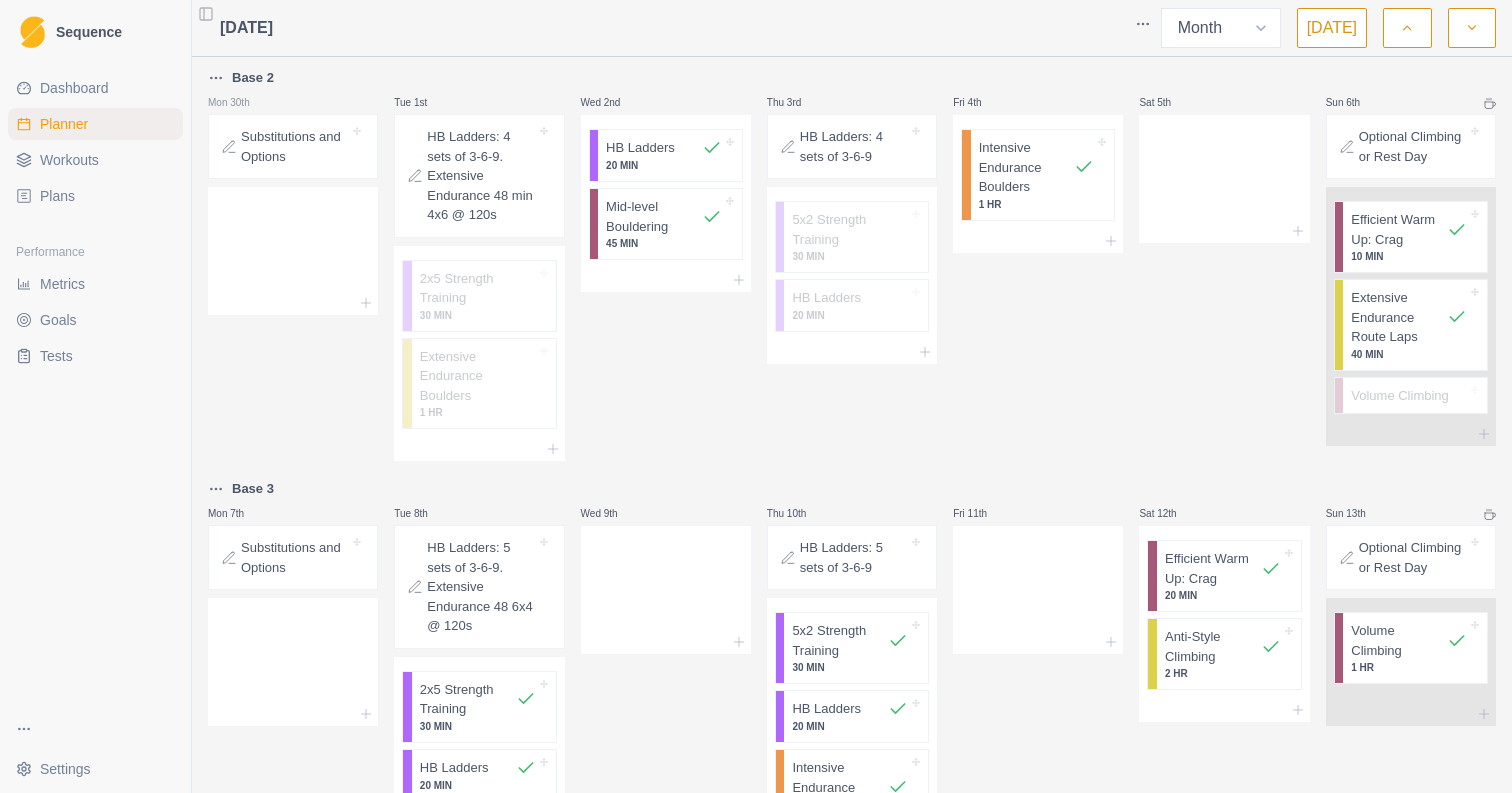 scroll, scrollTop: 0, scrollLeft: 0, axis: both 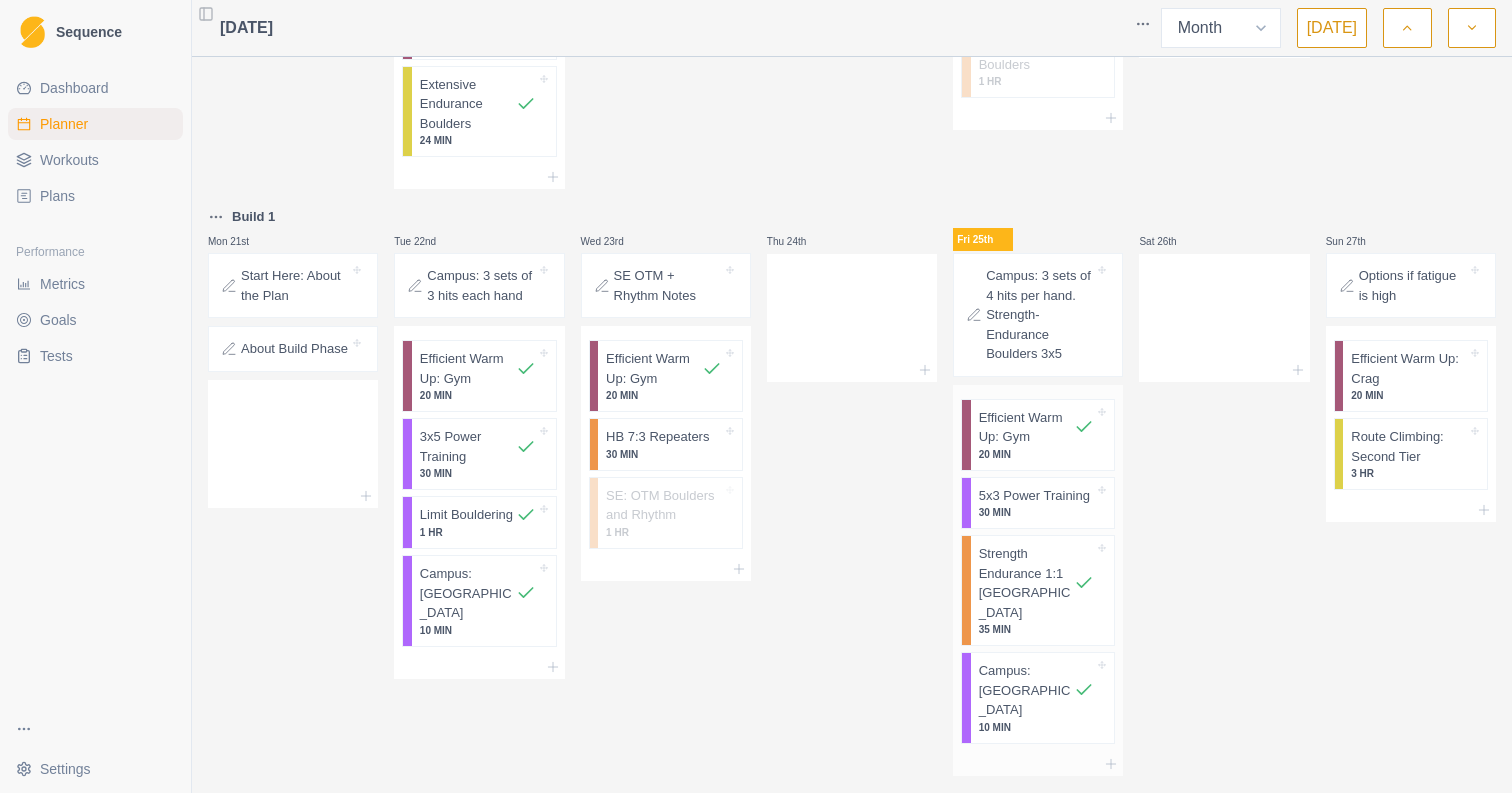 click on "30 MIN" at bounding box center [1037, 512] 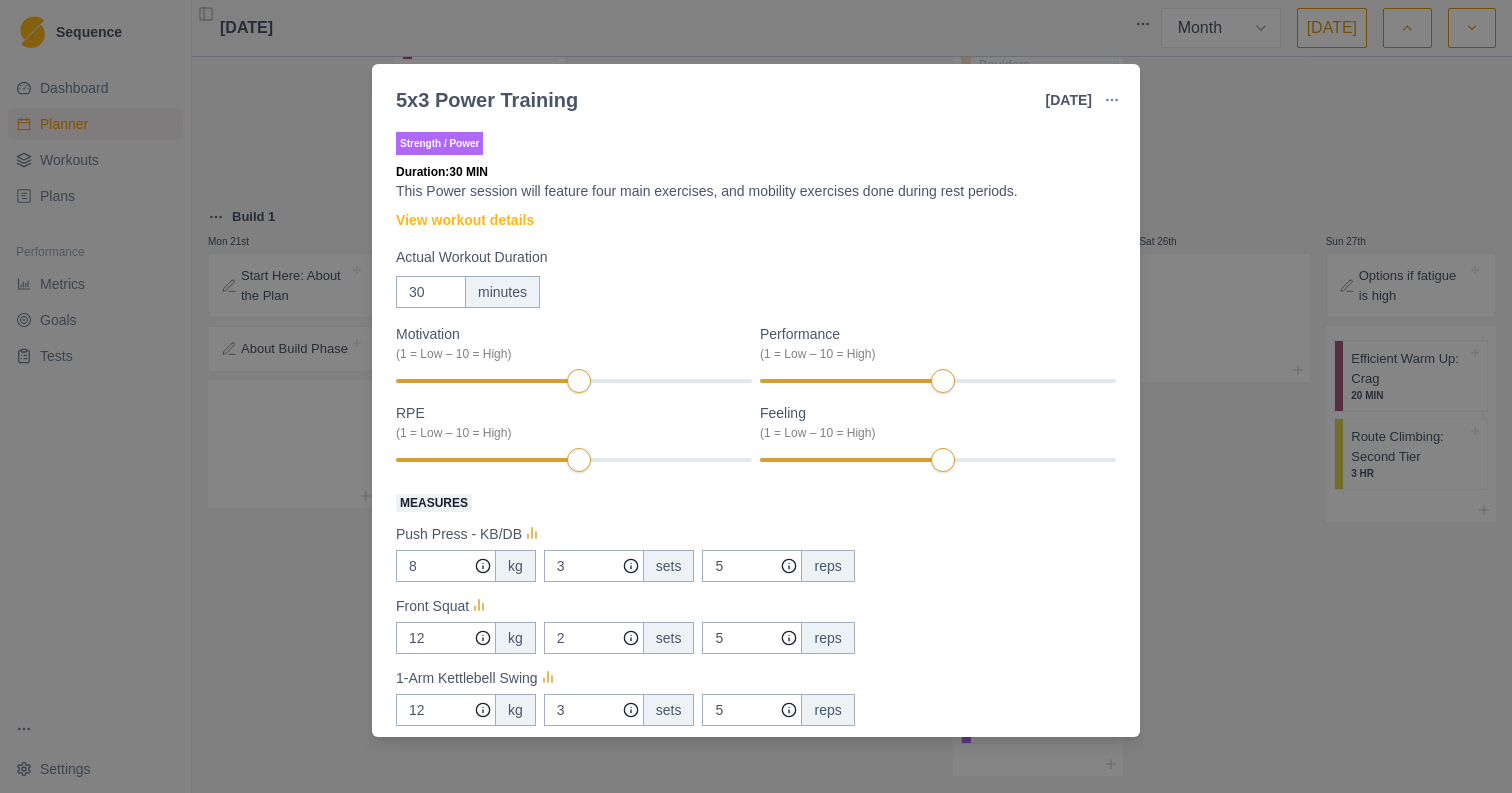 scroll, scrollTop: 0, scrollLeft: 0, axis: both 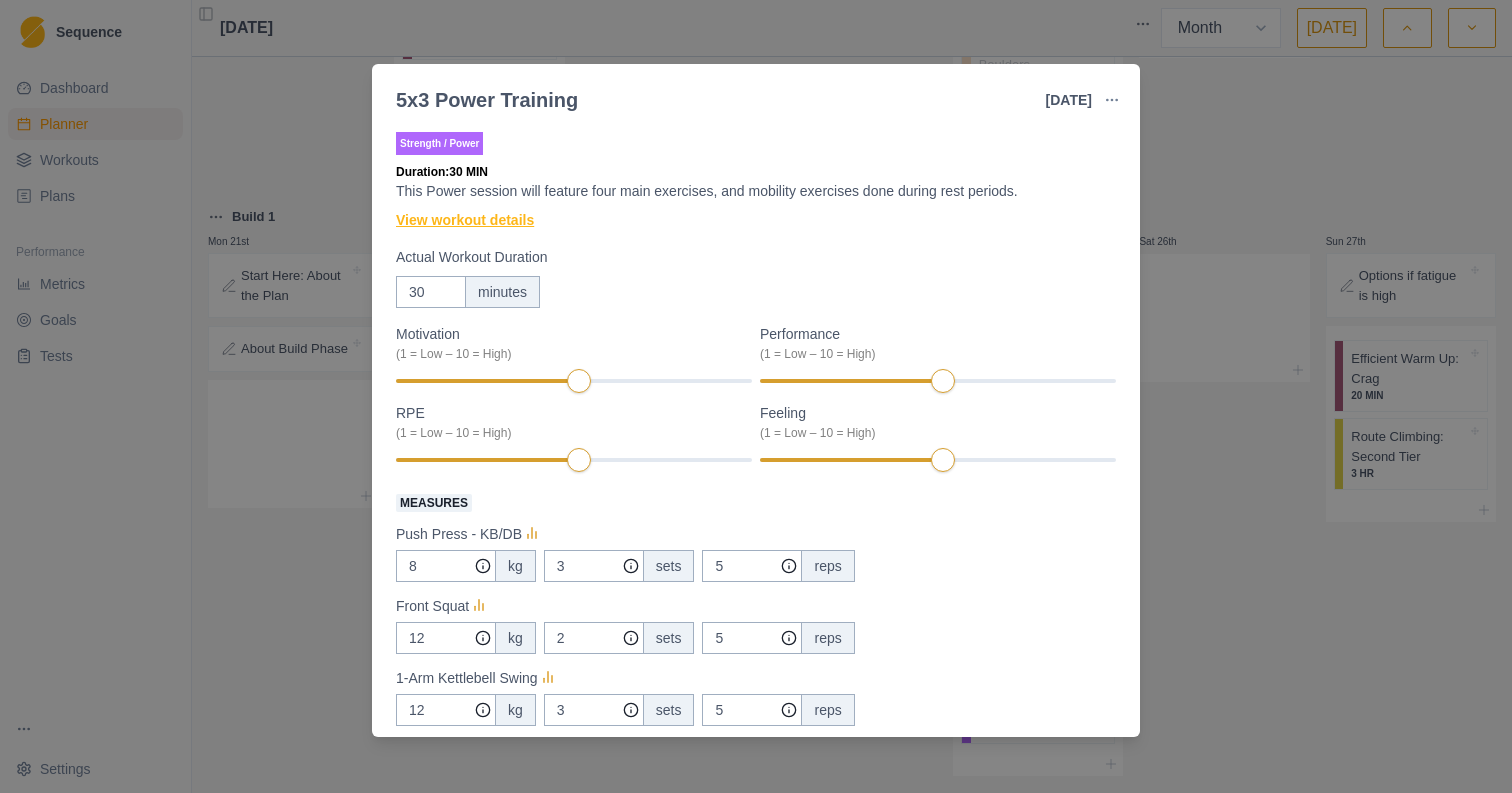 click on "View workout details" at bounding box center (465, 220) 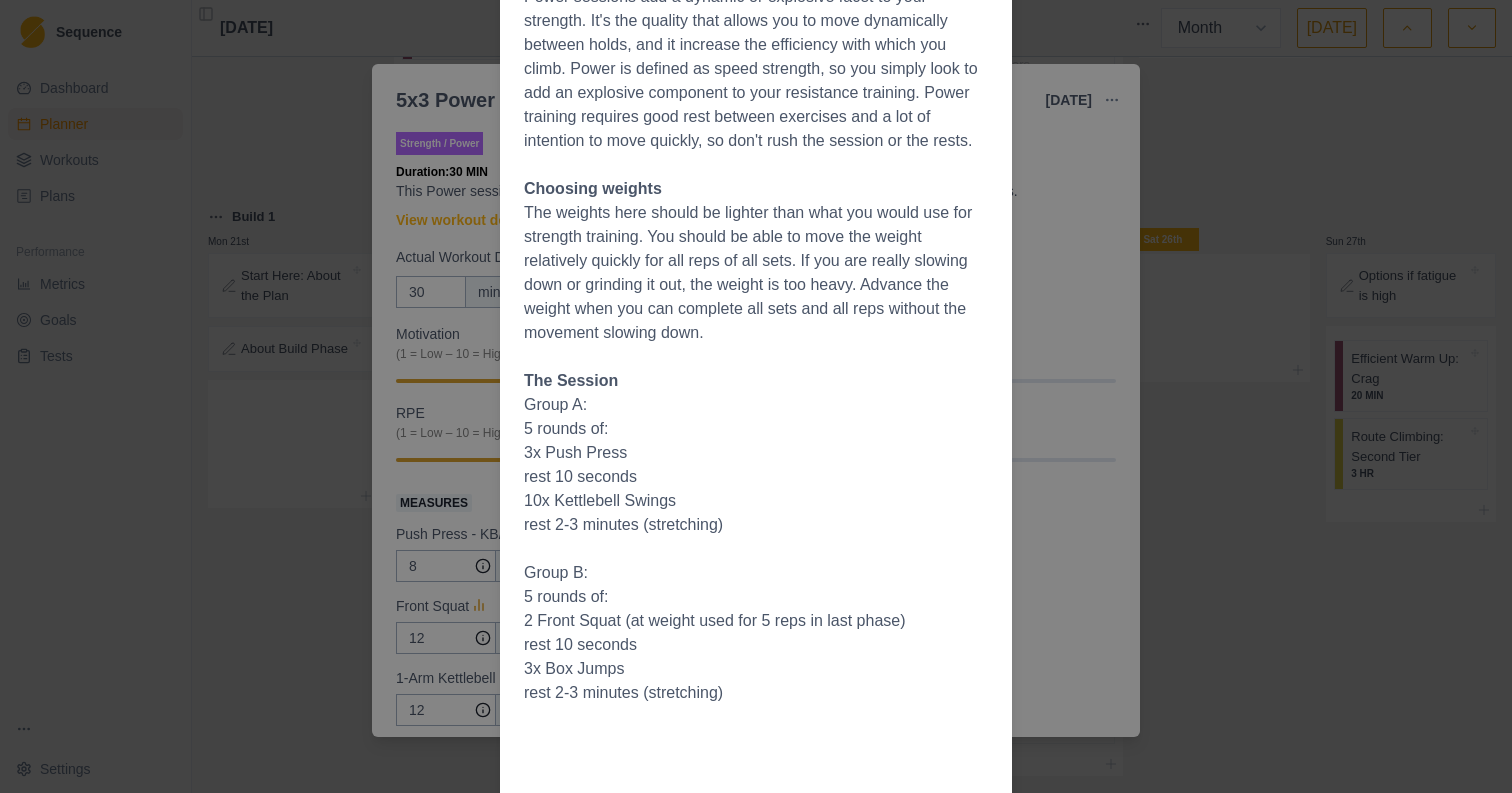 scroll, scrollTop: 236, scrollLeft: 0, axis: vertical 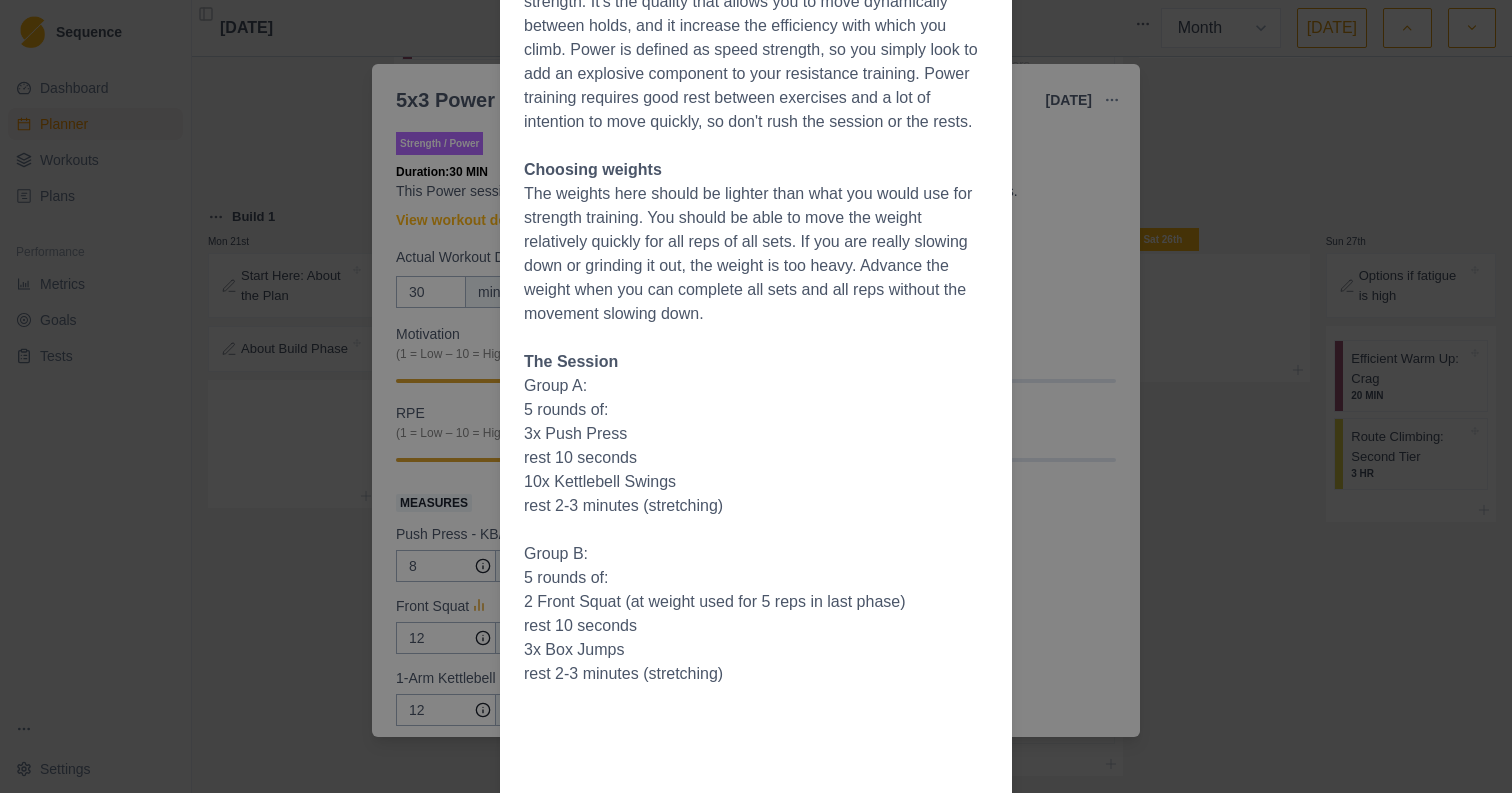 click on "Workout Details Overview Power sessions add a dynamic or explosive facet to your strength. It's the quality that allows you to move dynamically between holds, and it increase the efficiency with which you climb. Power is defined as speed strength, so you simply look to add an explosive component to your resistance training. Power training requires good rest between exercises and a lot of intention to move quickly, so don't rush the session or the rests. Choosing weights The weights here should be lighter than what you would use for strength training. You should be able to move the weight relatively quickly for all reps of all sets. If you are really slowing down or grinding it out, the weight is too heavy. Advance the weight when you can complete all sets and all reps without the movement slowing down. The Session Group A: 5 rounds of: 3x Push Press rest 10 seconds 10x Kettlebell Swings rest 2-3 minutes (stretching) Group B: 5 rounds of: 2 Front Squat (at weight used for 5 reps in last phase) rest 10 seconds" at bounding box center (756, 396) 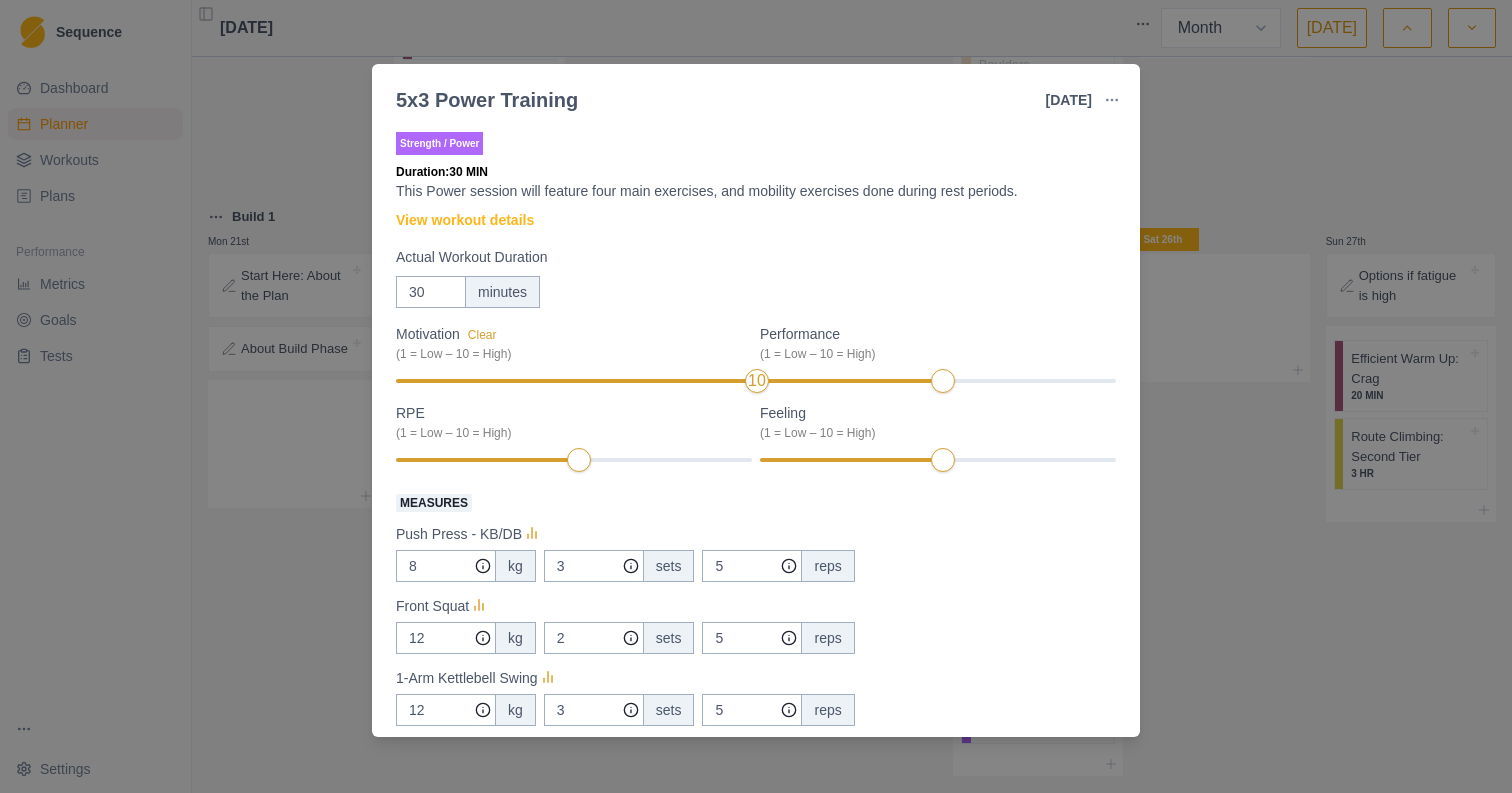 click on "Performance (1 = Low – 10 = High)" at bounding box center (938, 359) 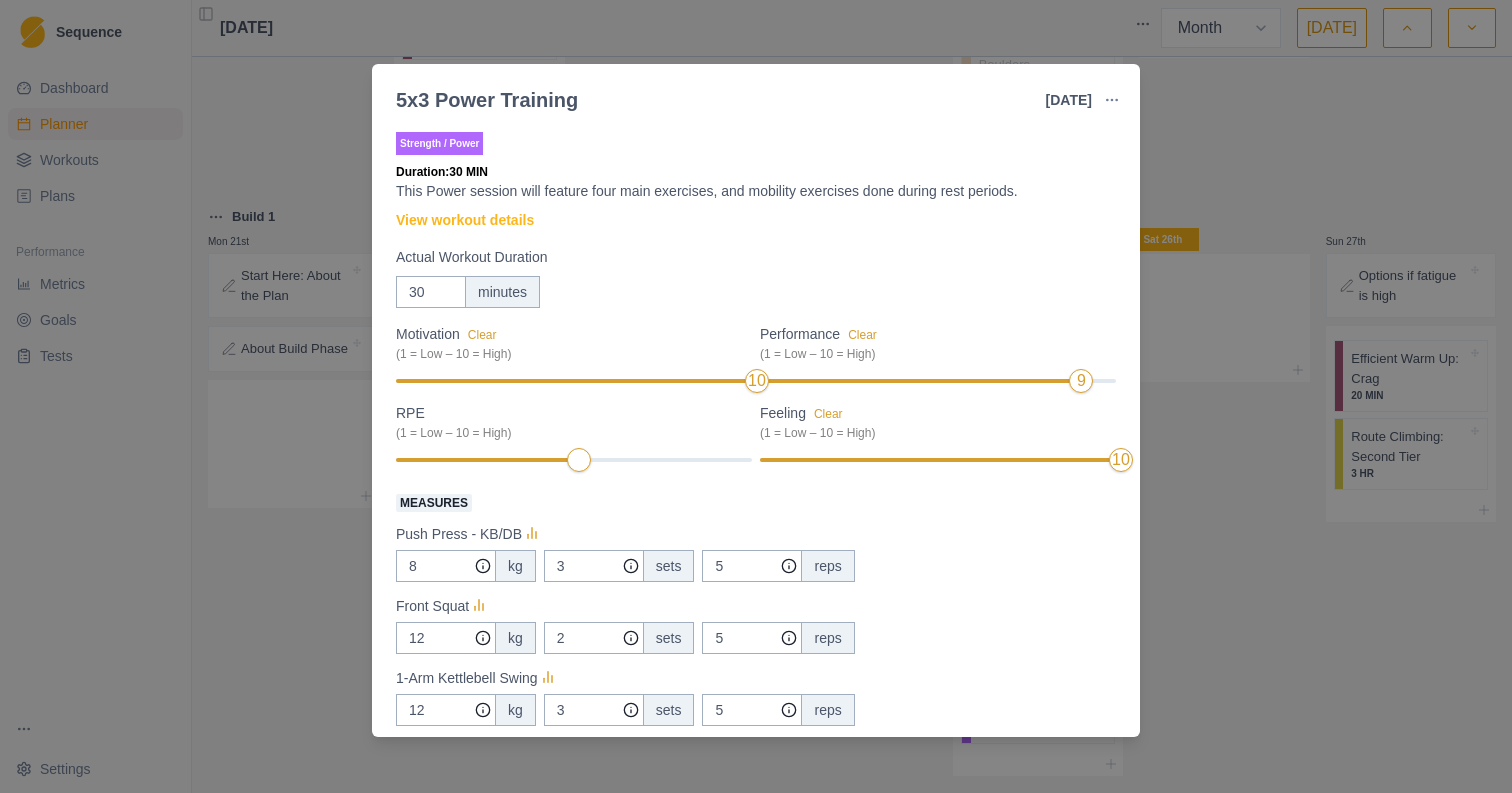 click on "RPE (1 = Low – 10 = High)" at bounding box center [574, 438] 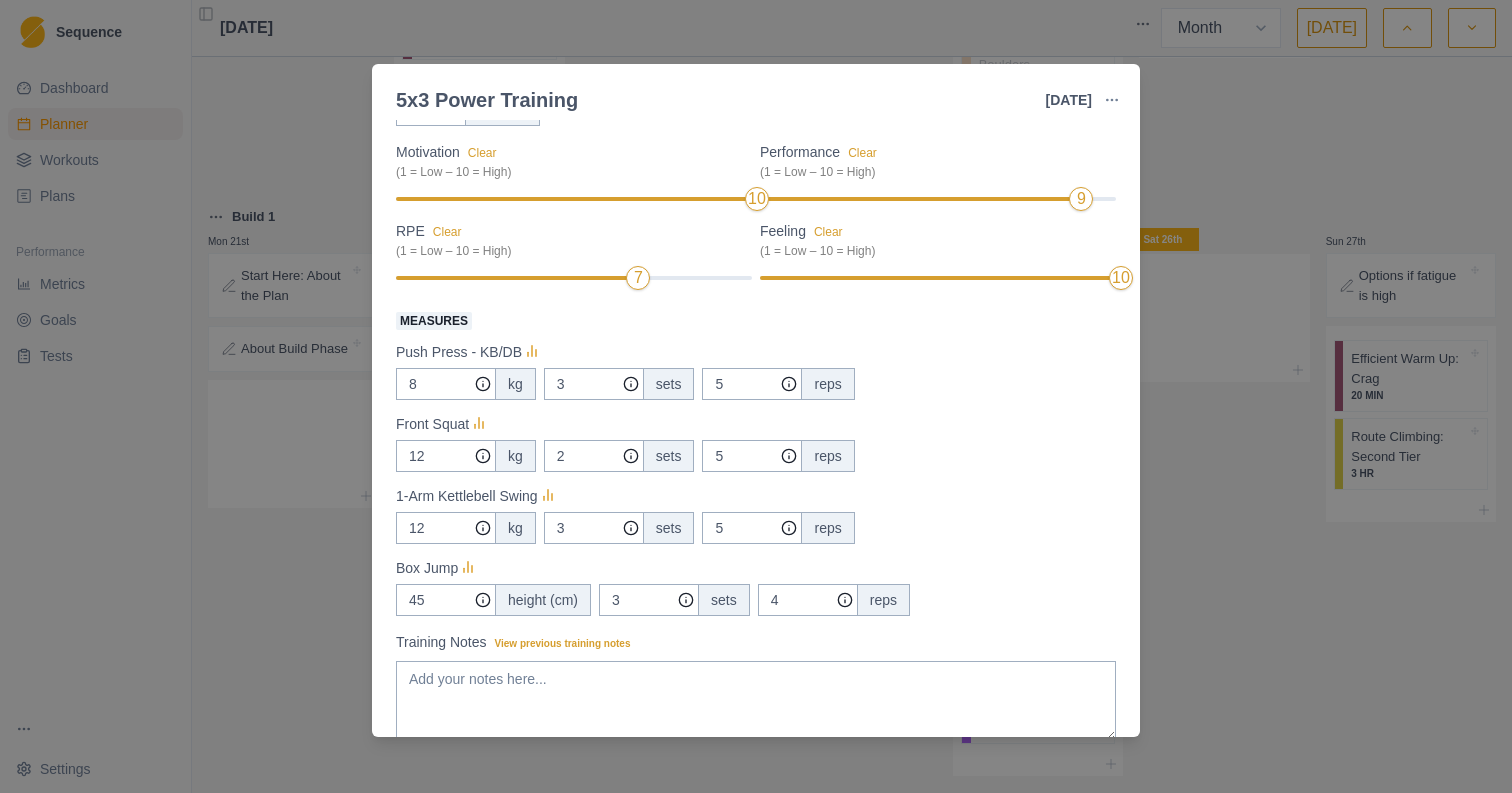 scroll, scrollTop: 183, scrollLeft: 0, axis: vertical 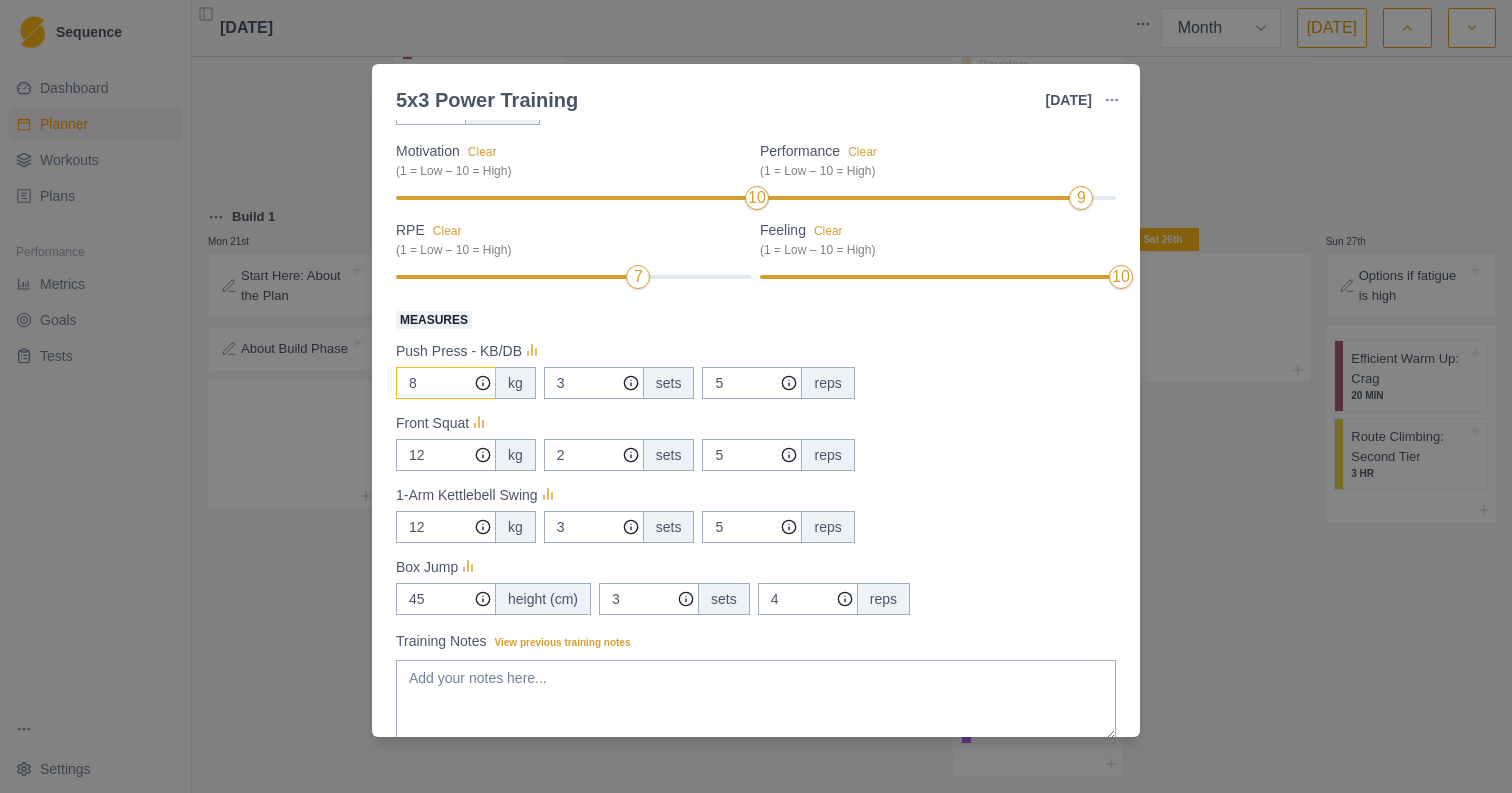 click on "8" at bounding box center [446, 383] 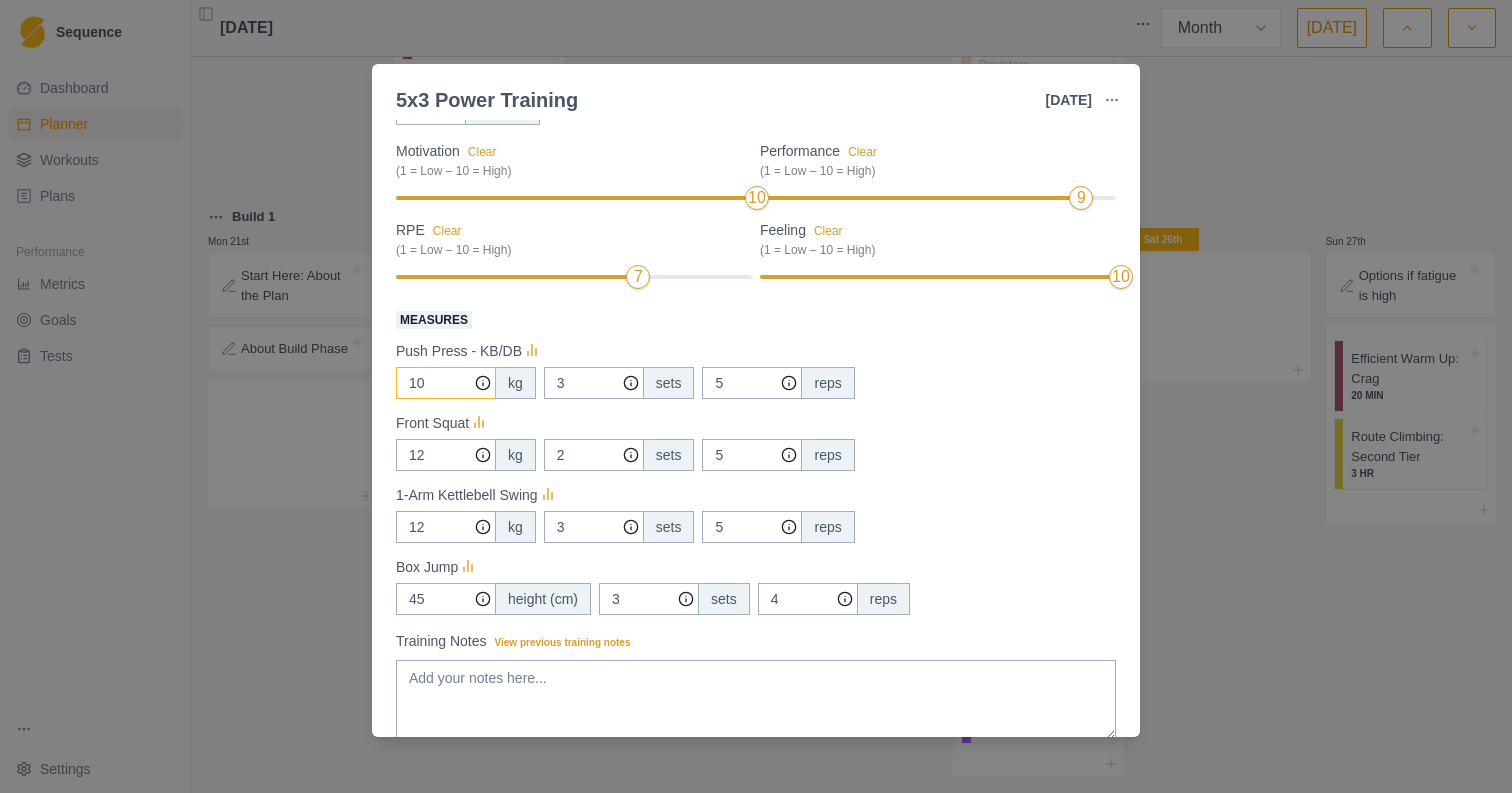 type on "10" 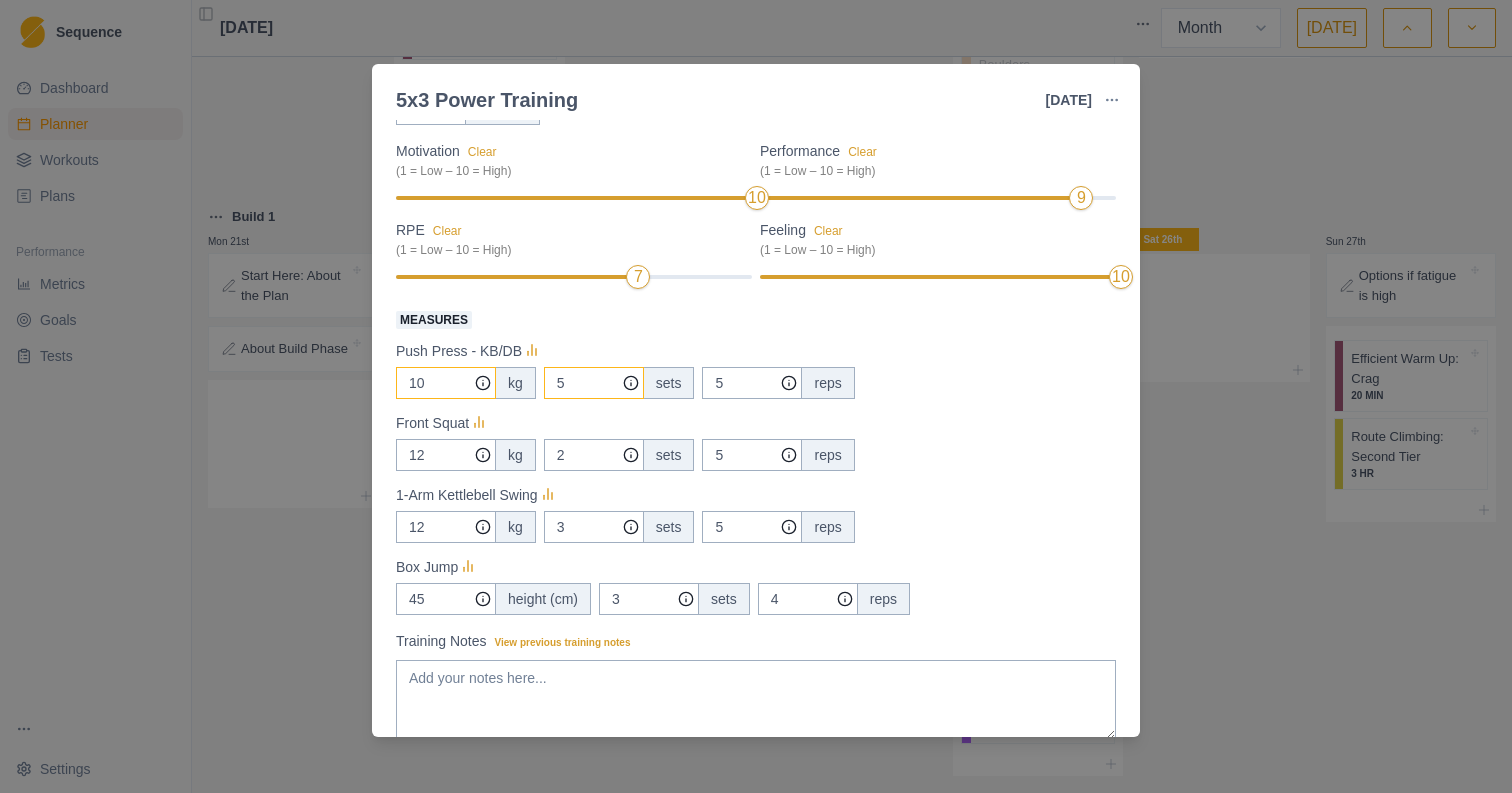 type on "5" 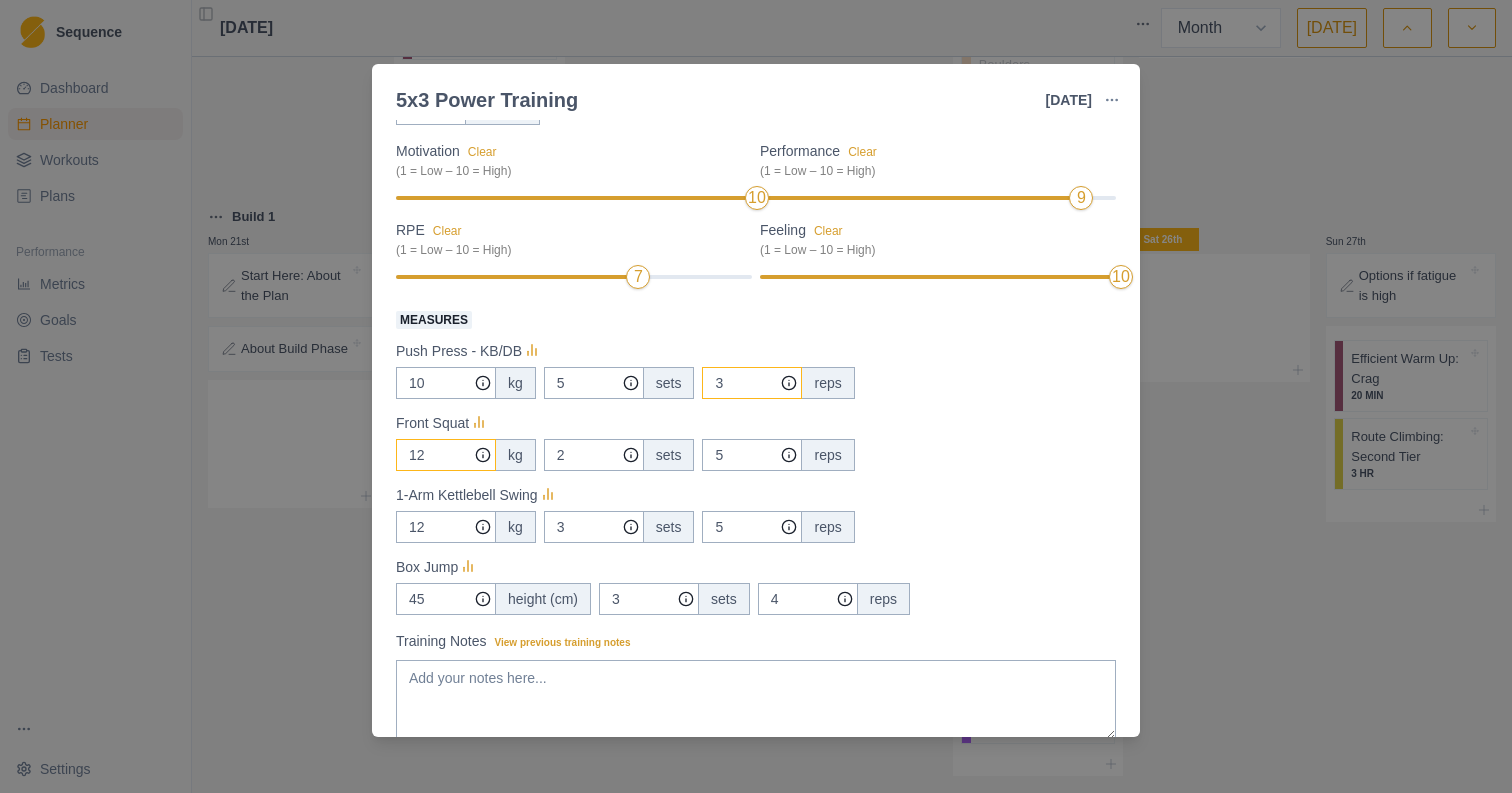 type on "3" 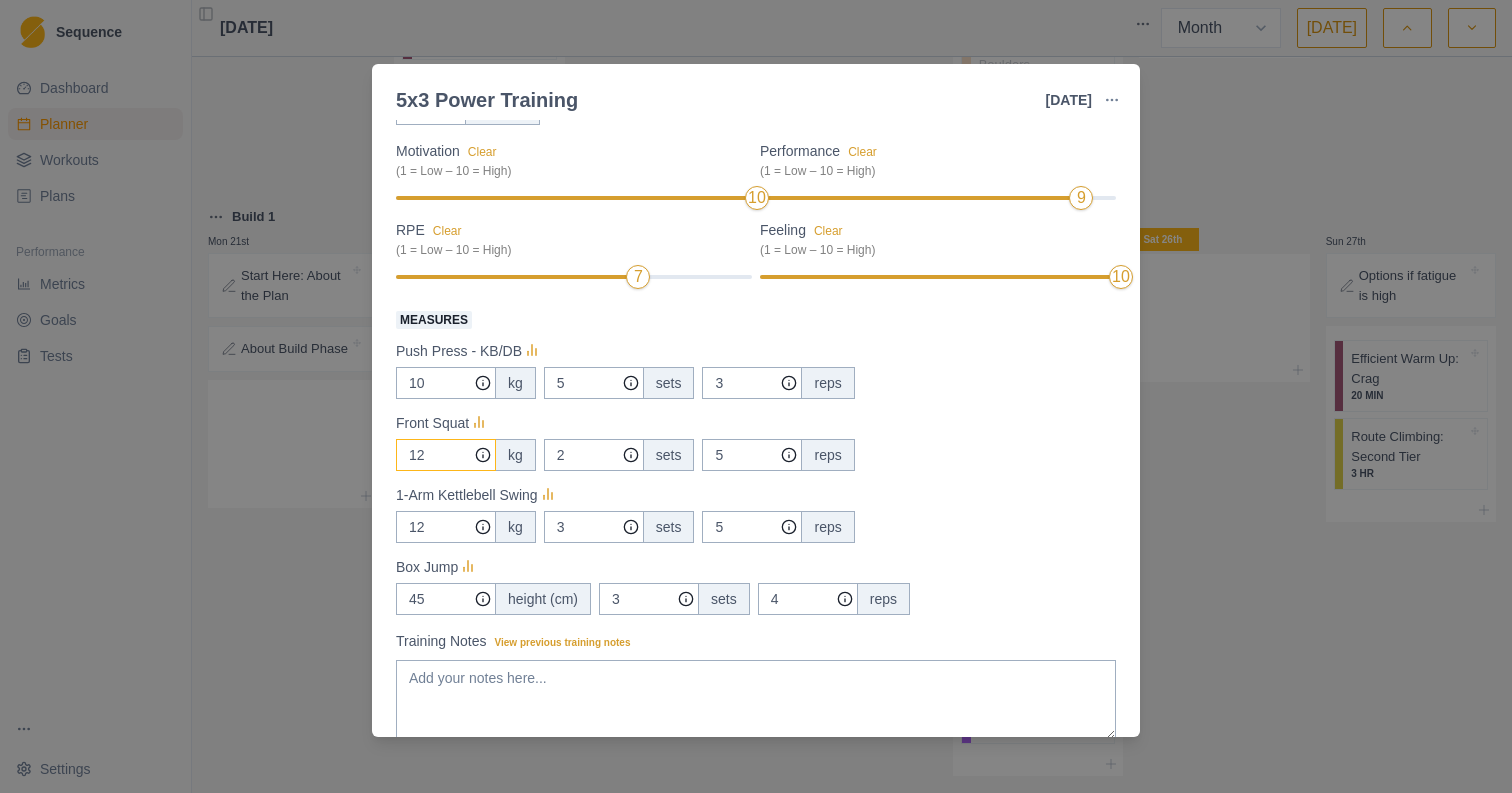 click on "12" at bounding box center (446, 383) 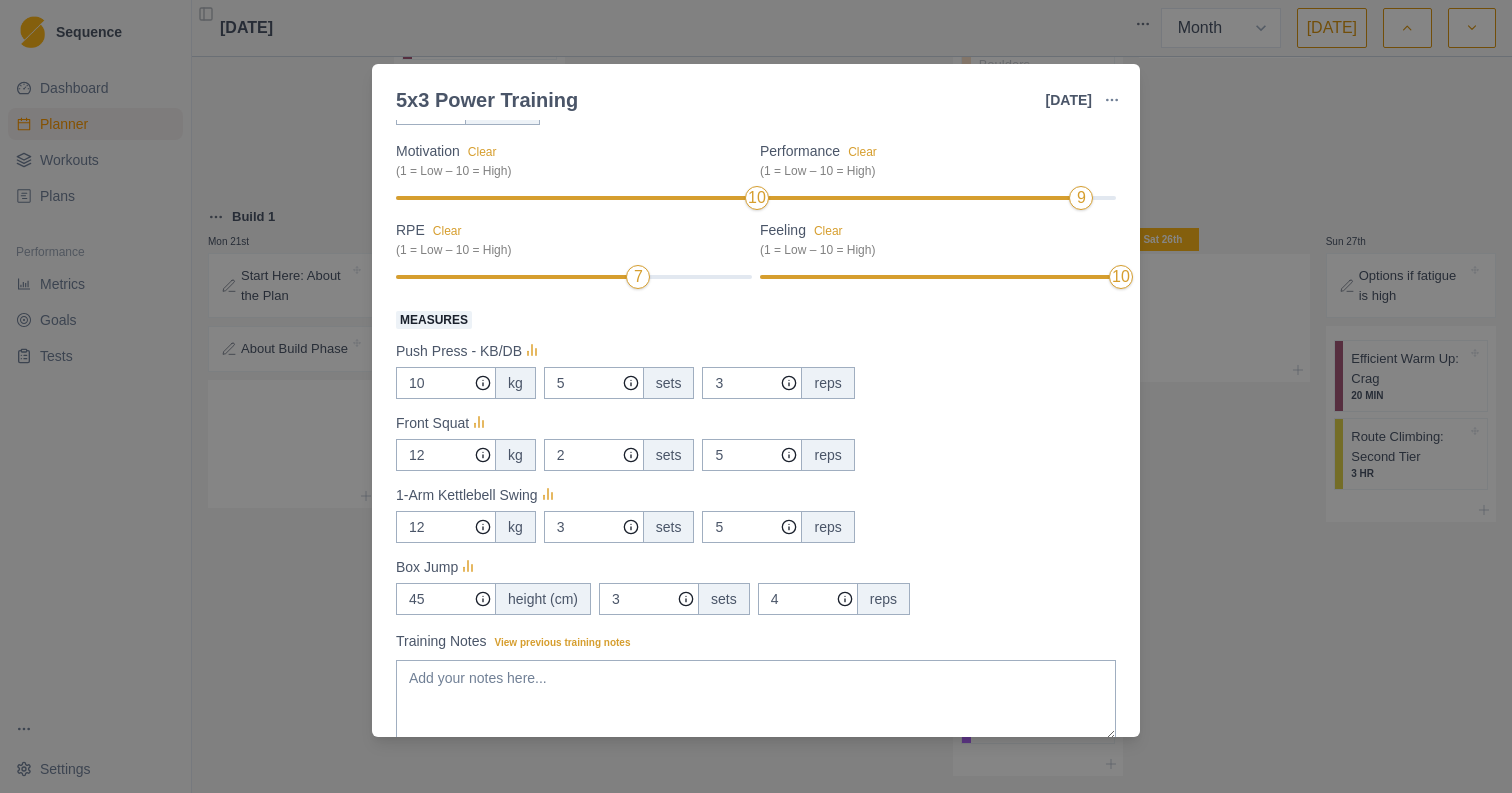 click on "Measures Push Press - KB/DB 10 kg 5 sets 3 reps Front Squat 12 kg 2 sets 5 reps 1-Arm Kettlebell Swing 12 kg 3 sets 5 reps Box Jump 45 height (cm) 3 sets 4 reps" at bounding box center [756, 461] 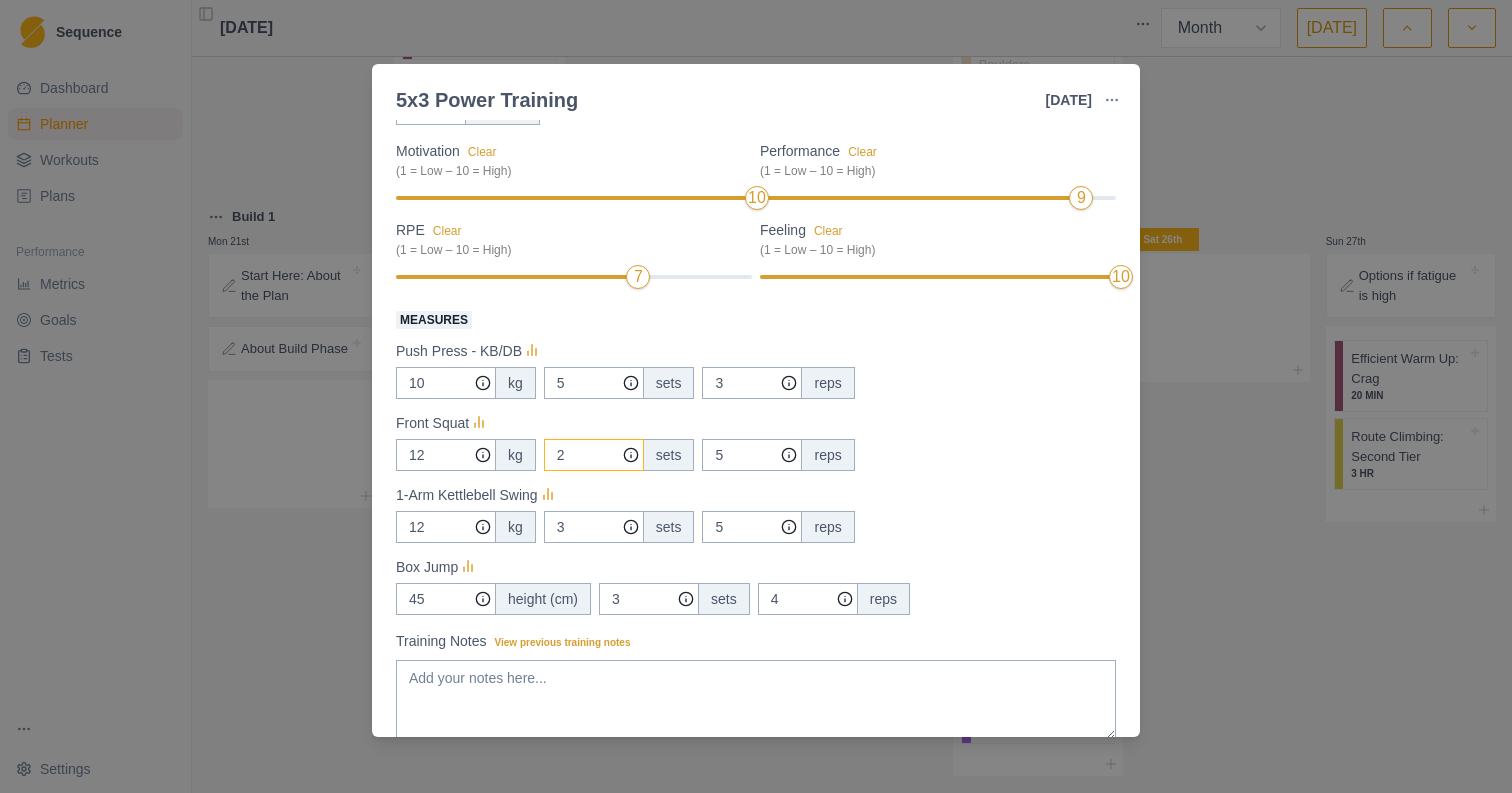 click on "2" at bounding box center [594, 383] 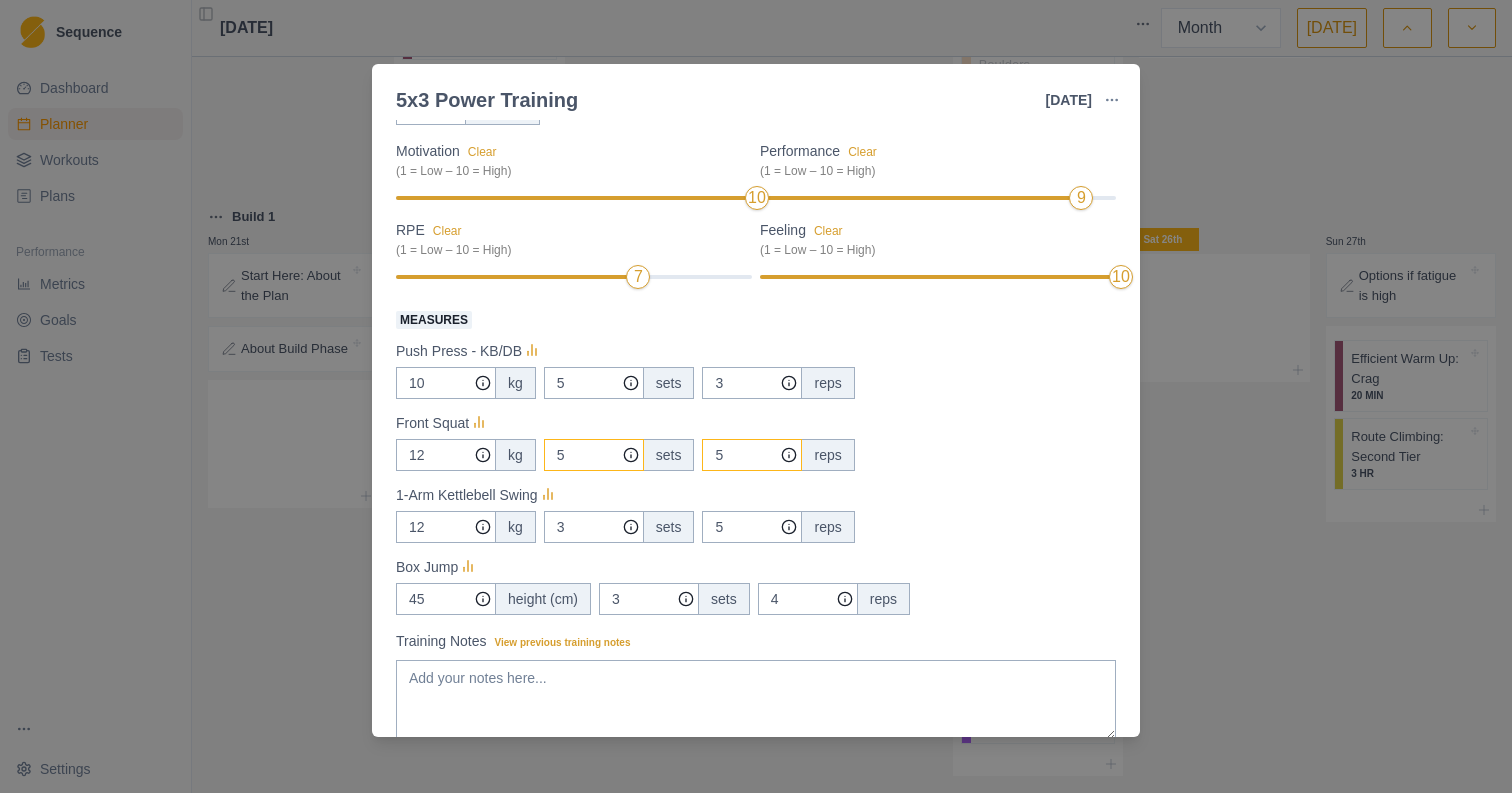 type on "5" 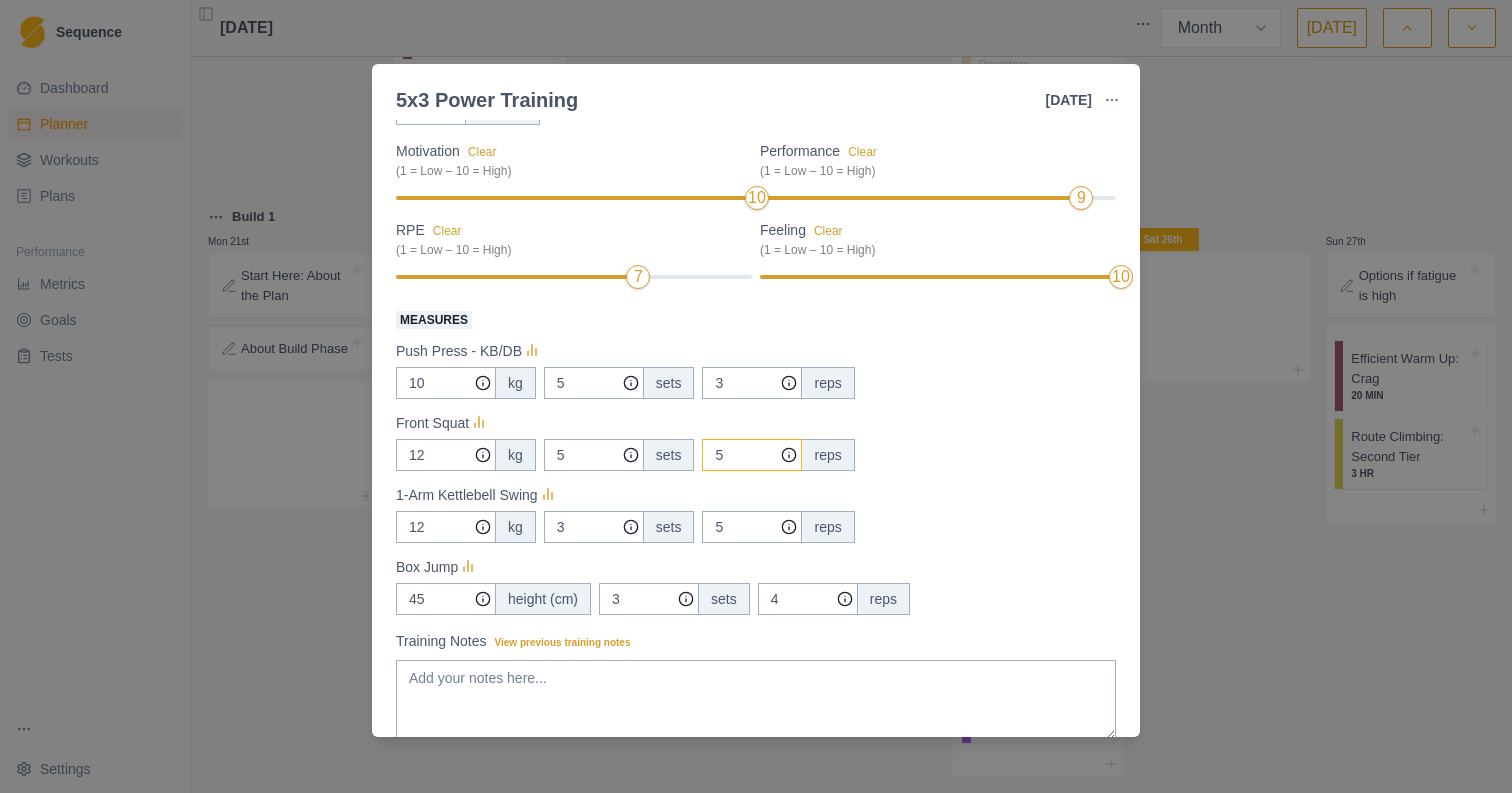 click on "5" at bounding box center [752, 383] 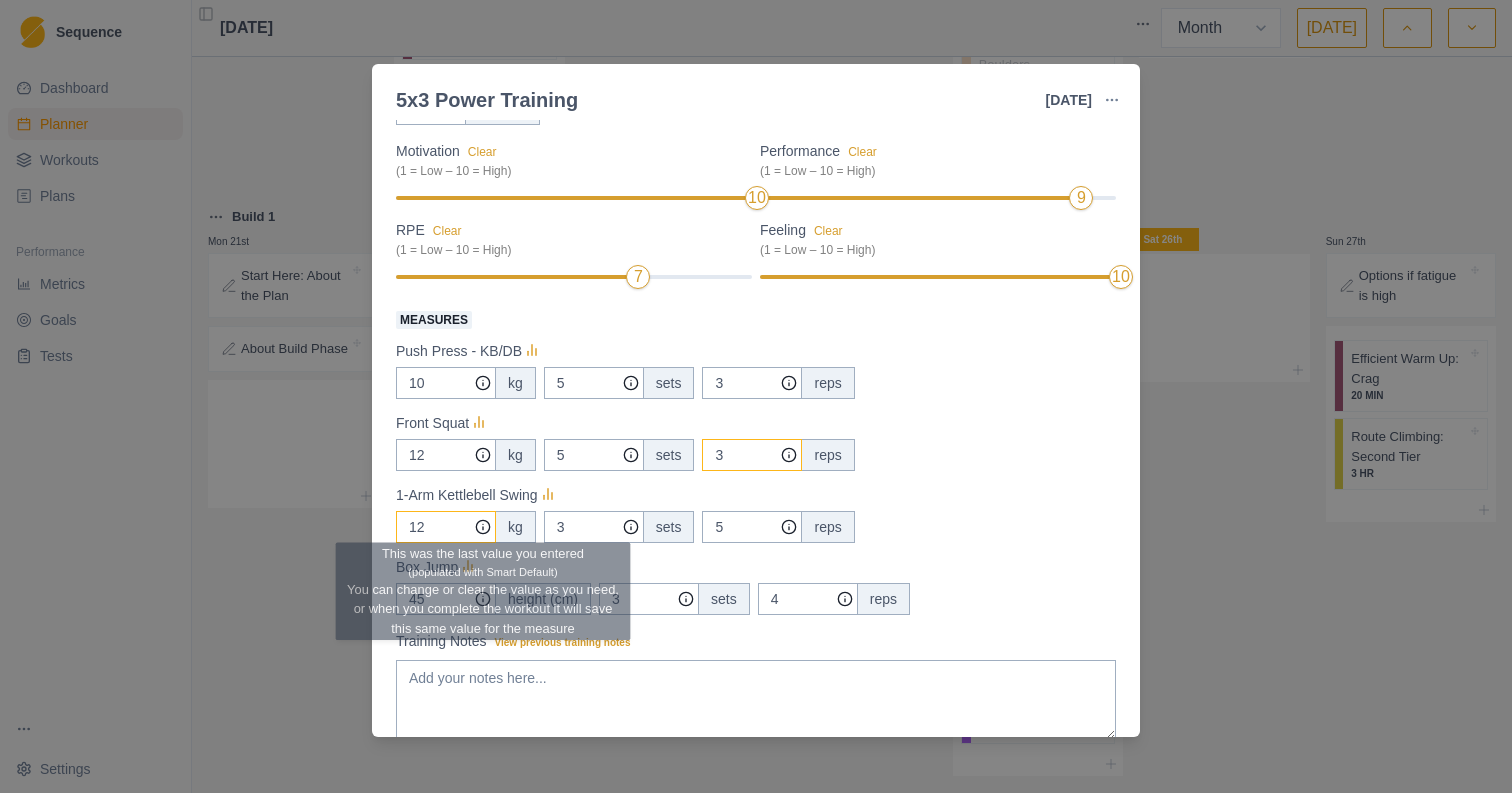 type on "3" 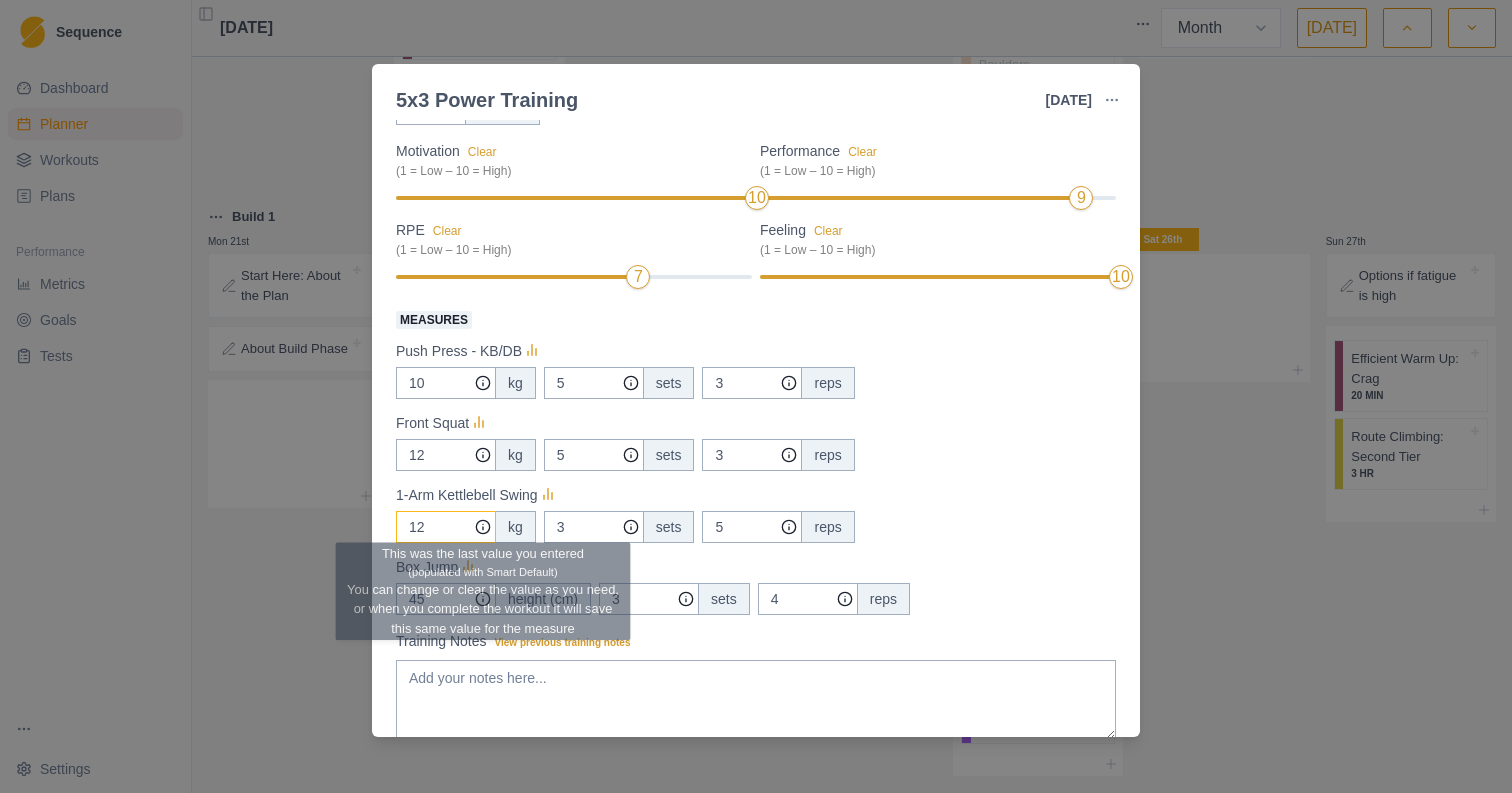 click on "12" at bounding box center (446, 383) 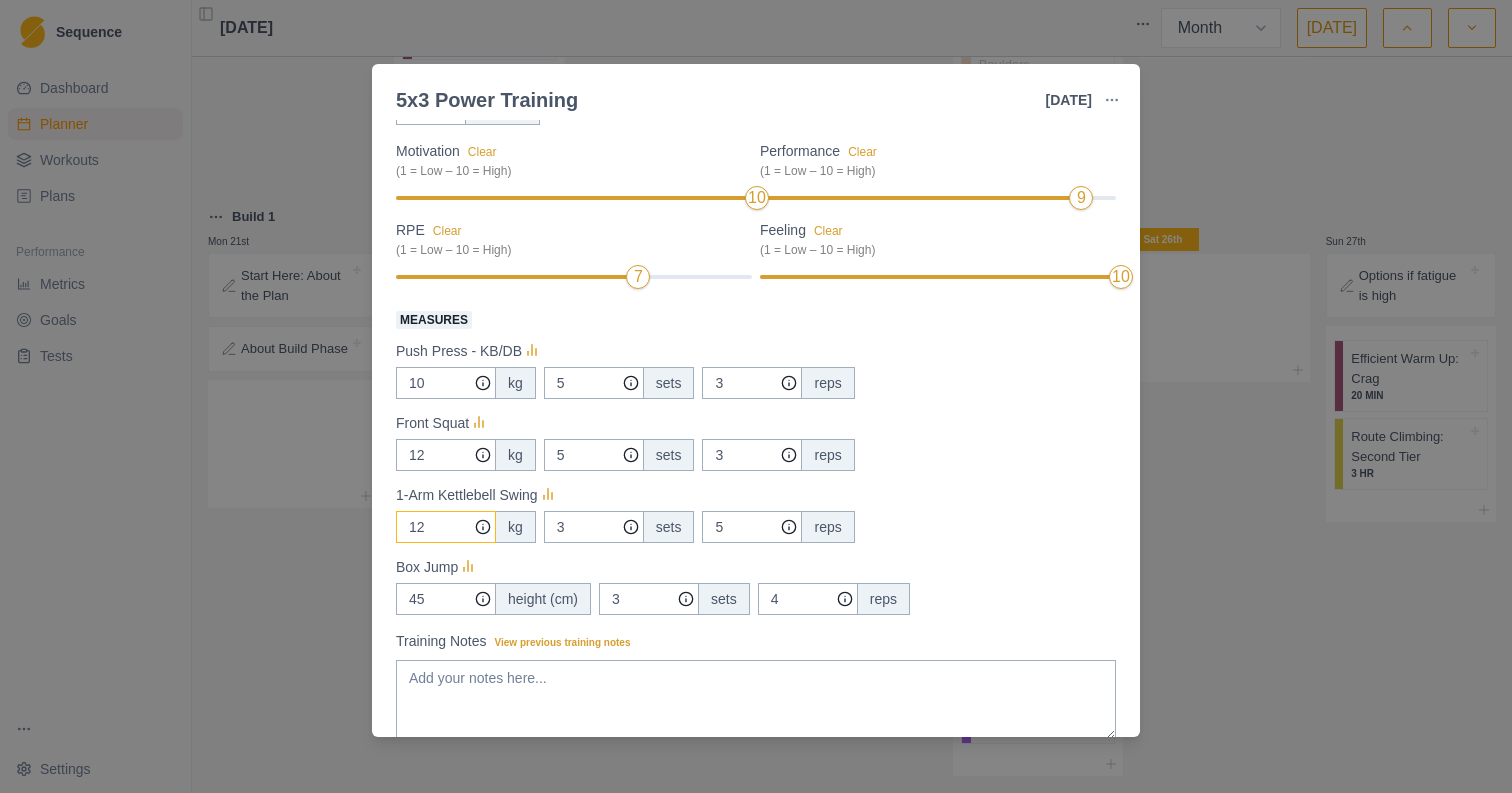 click on "12" at bounding box center [446, 383] 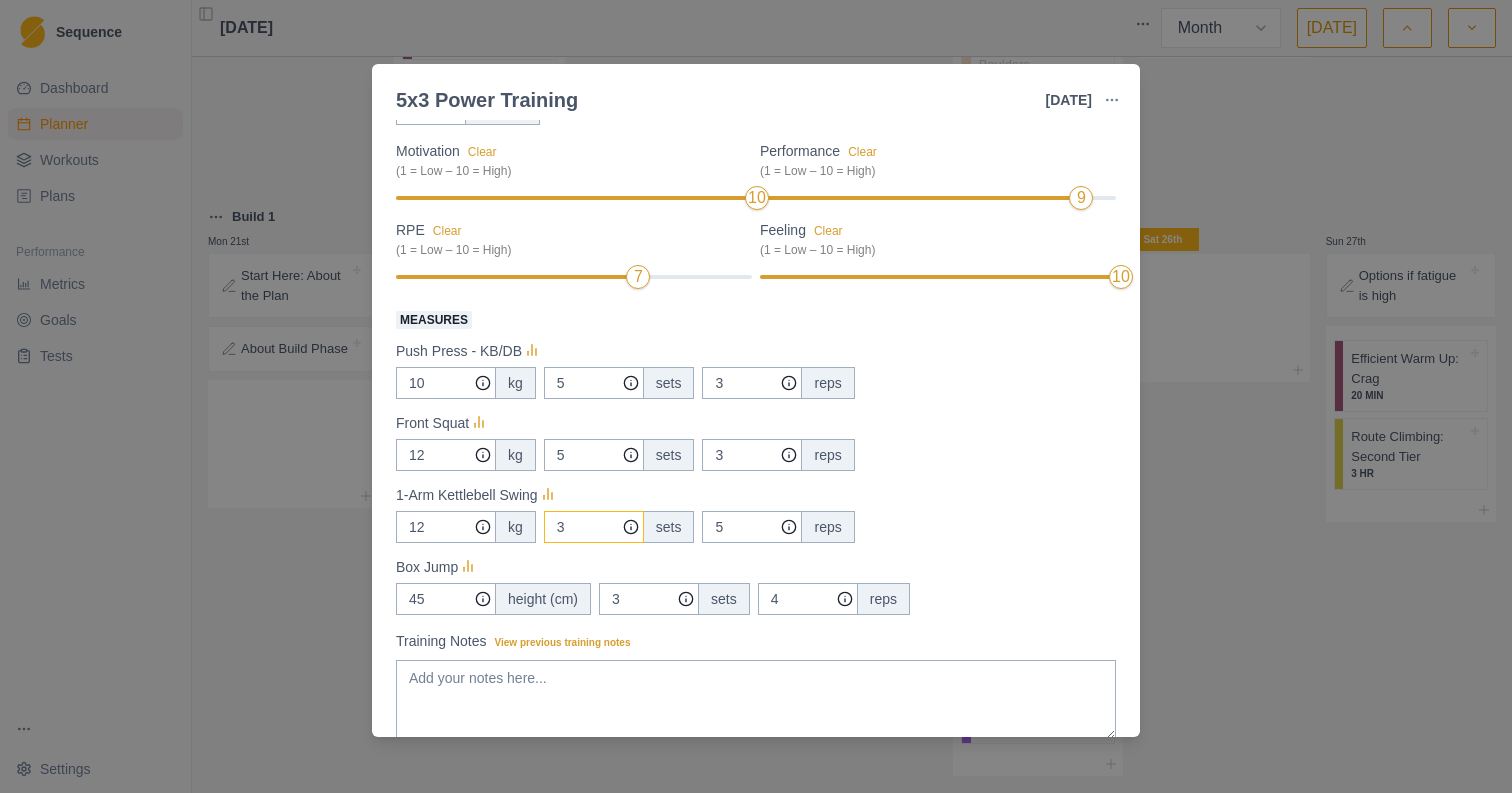 click on "3" at bounding box center [594, 383] 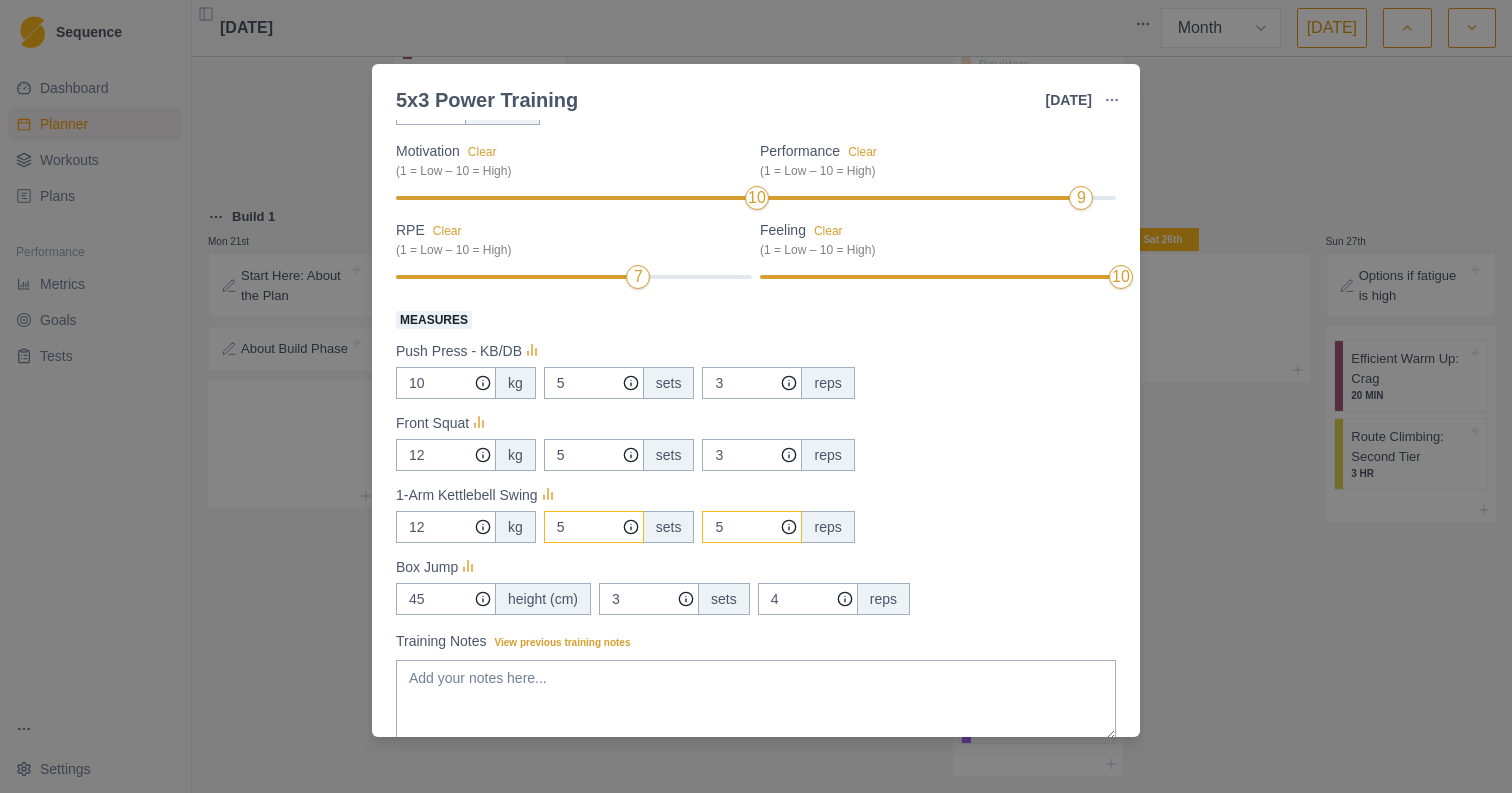 type on "5" 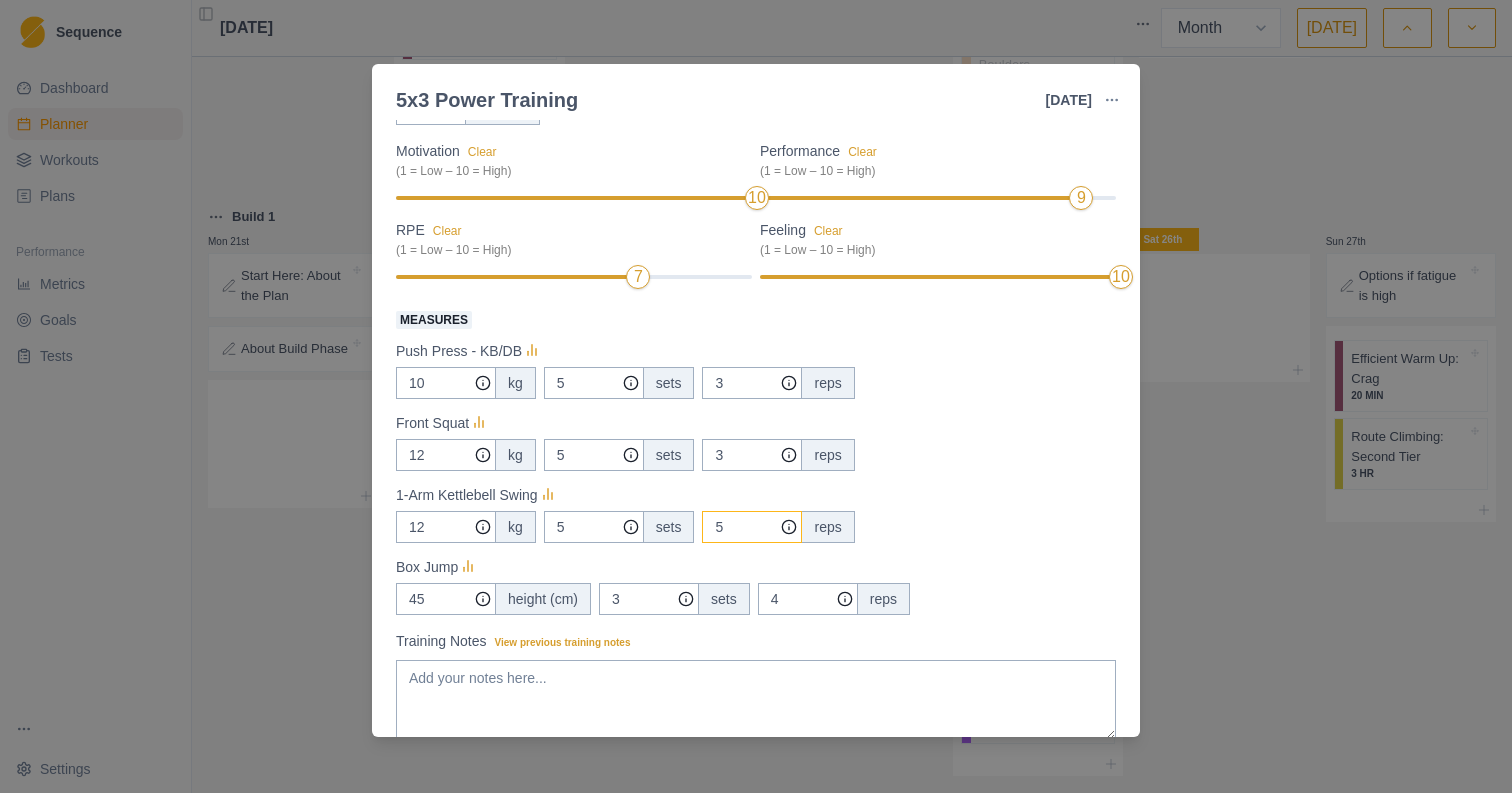 click on "5" at bounding box center (752, 383) 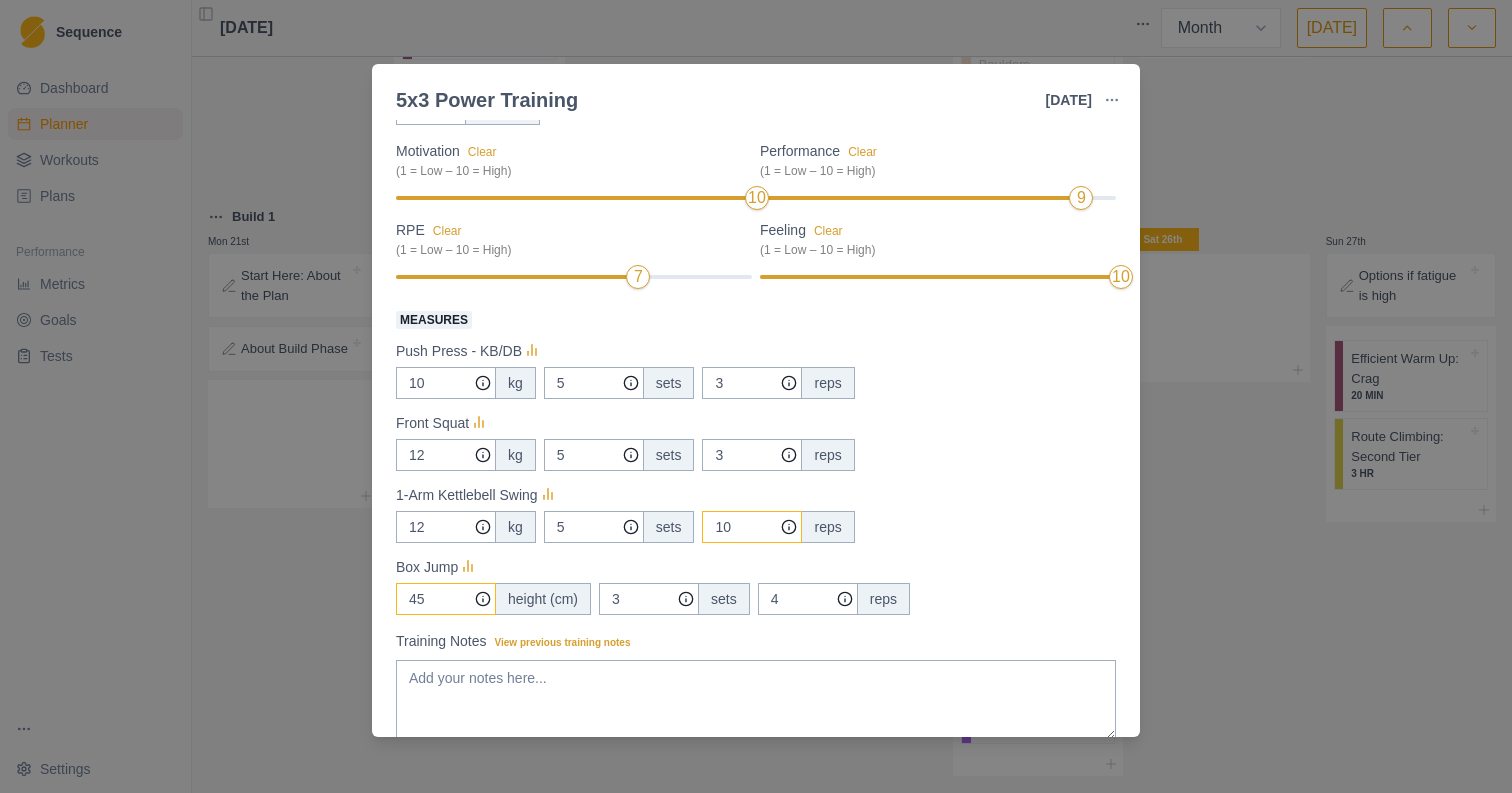 type on "10" 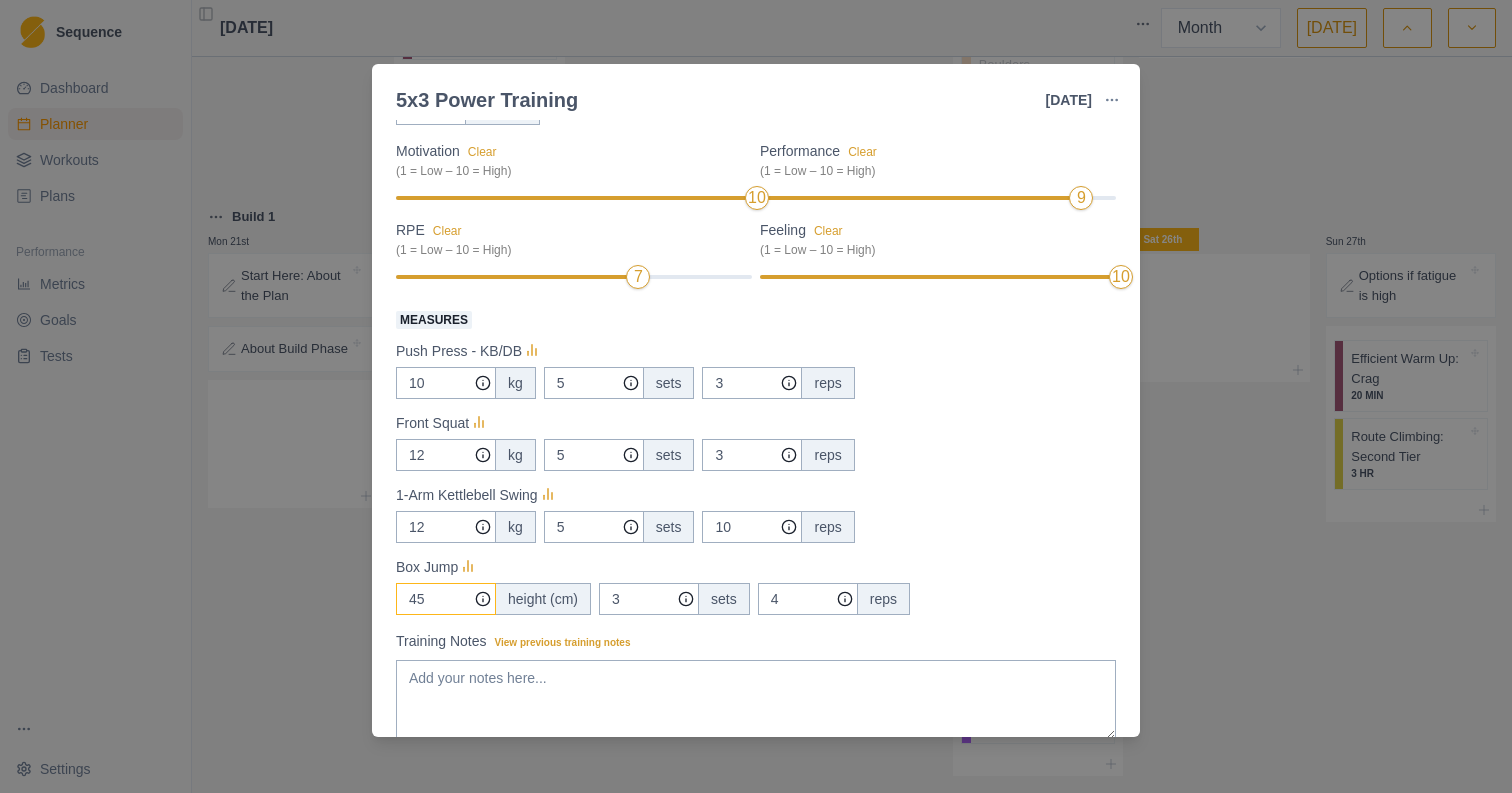 click on "45" at bounding box center [446, 383] 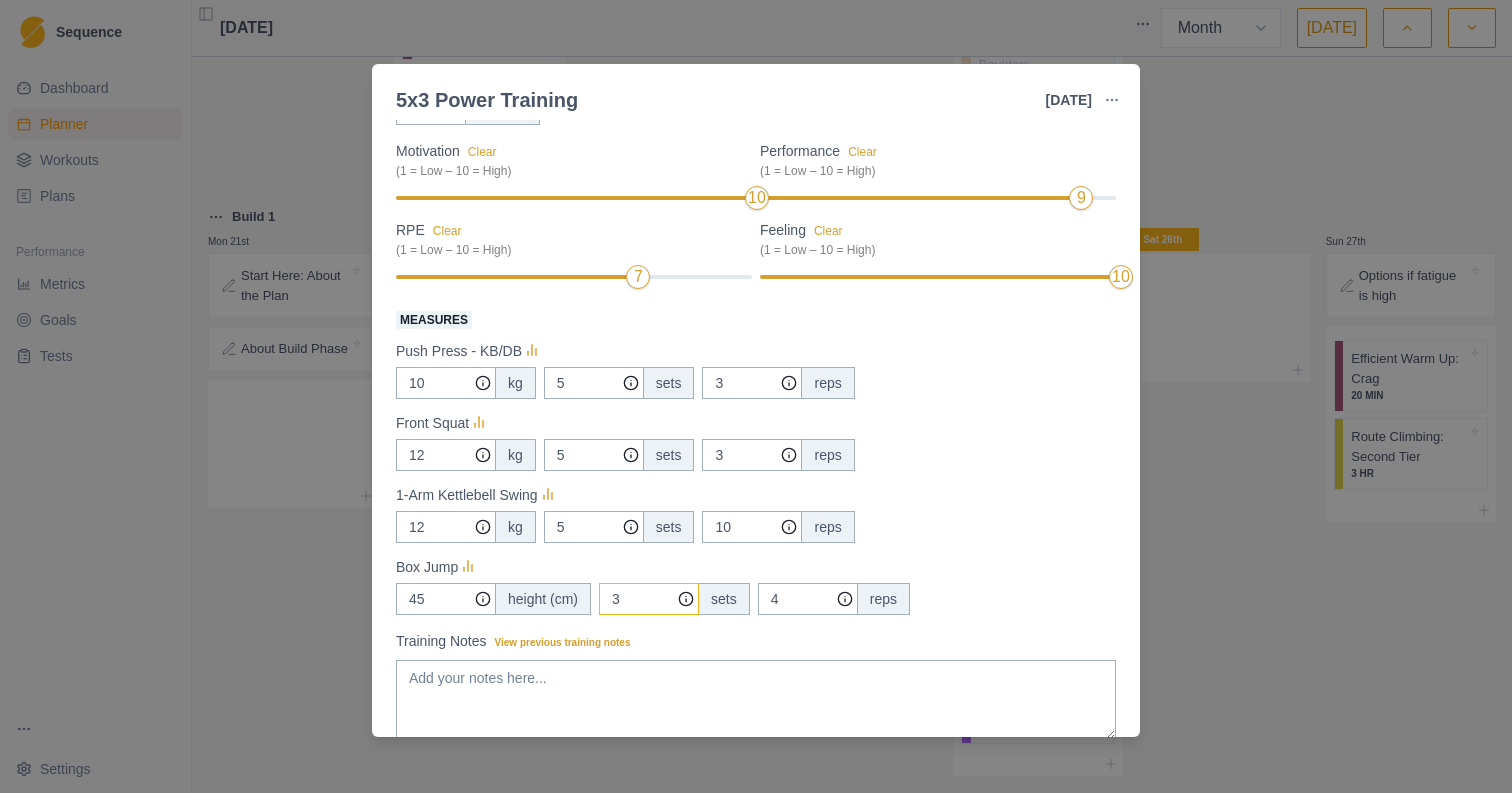 click on "3" at bounding box center [594, 383] 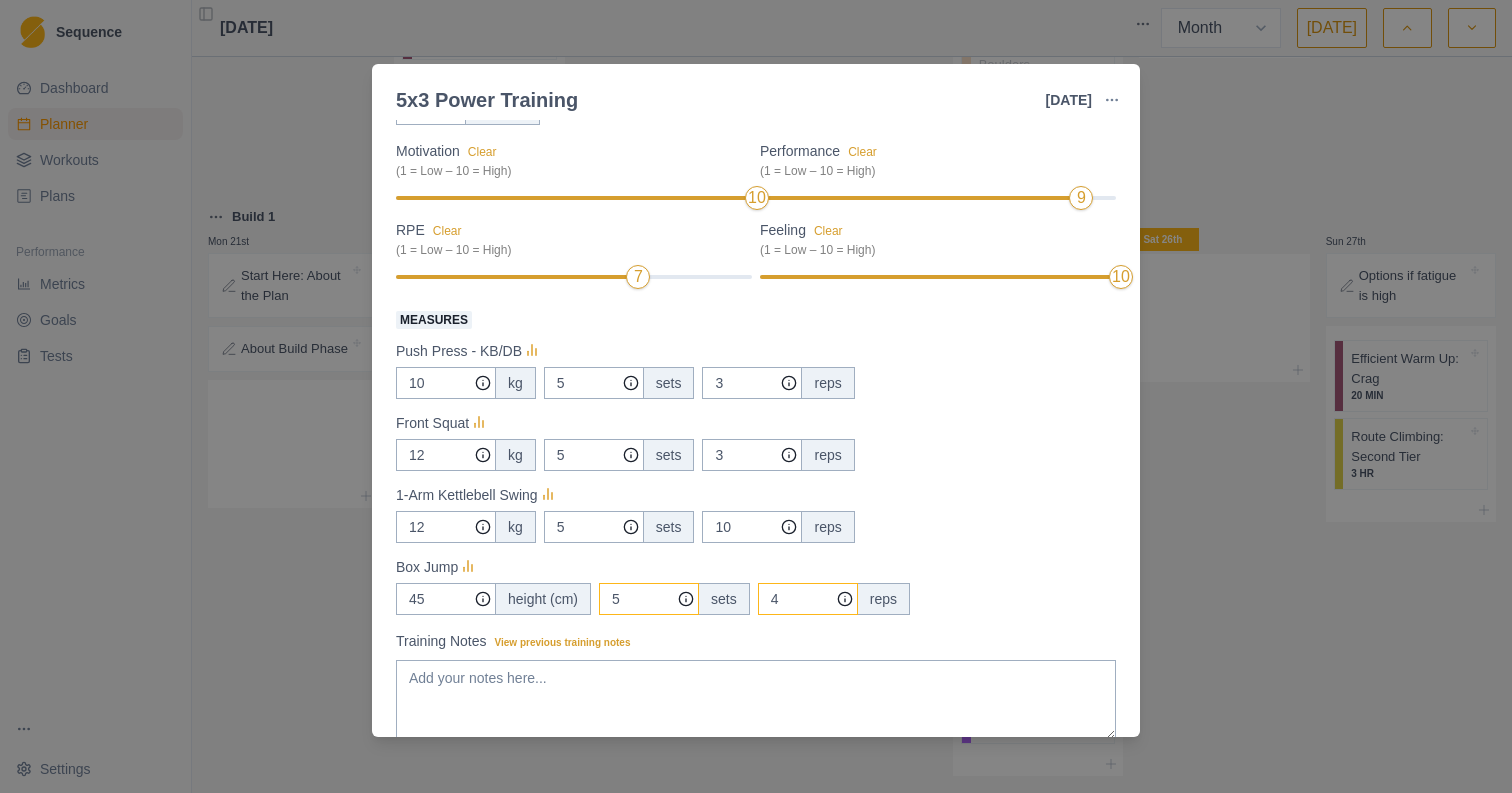 type on "5" 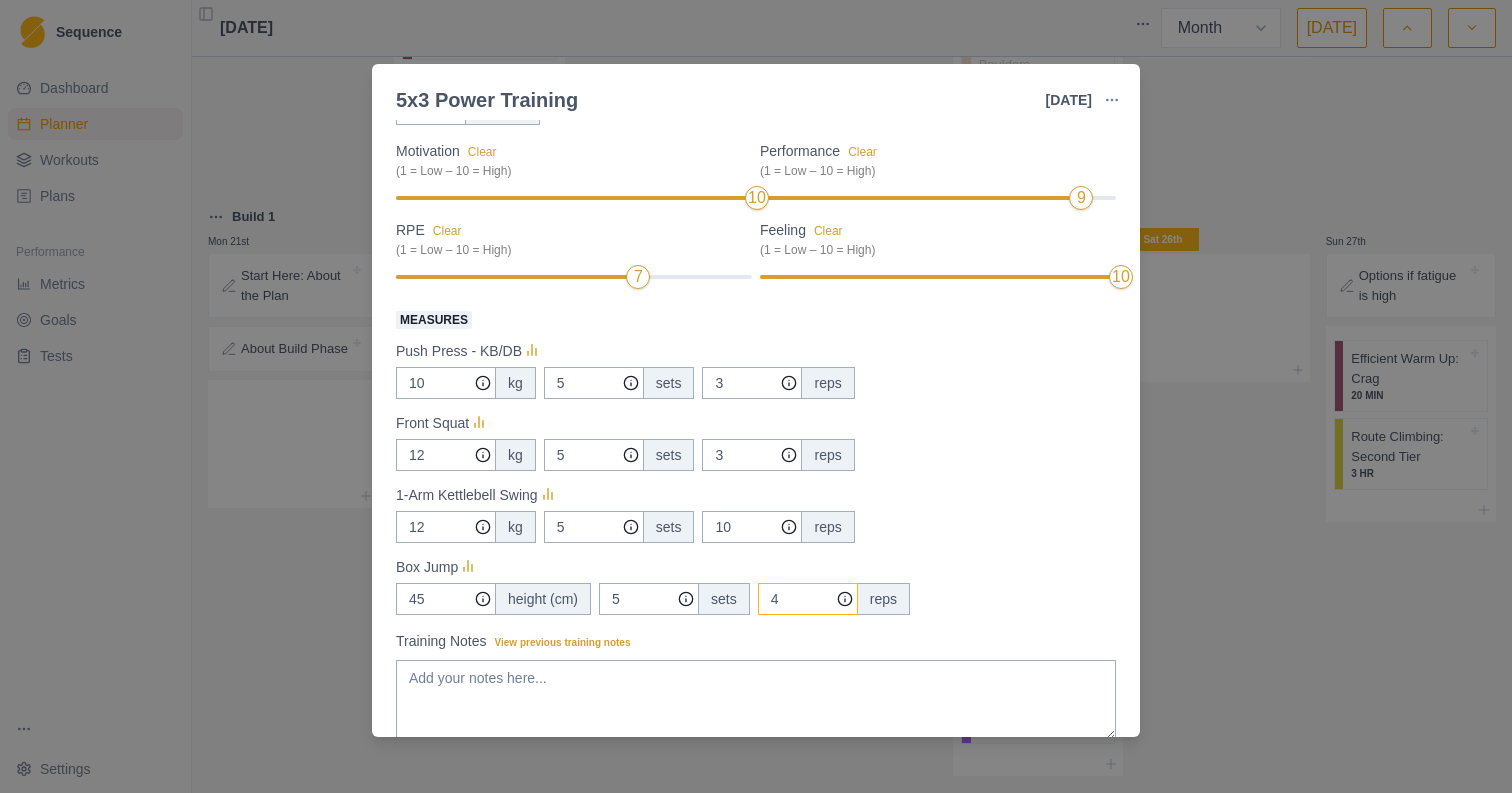 click on "4" at bounding box center (752, 383) 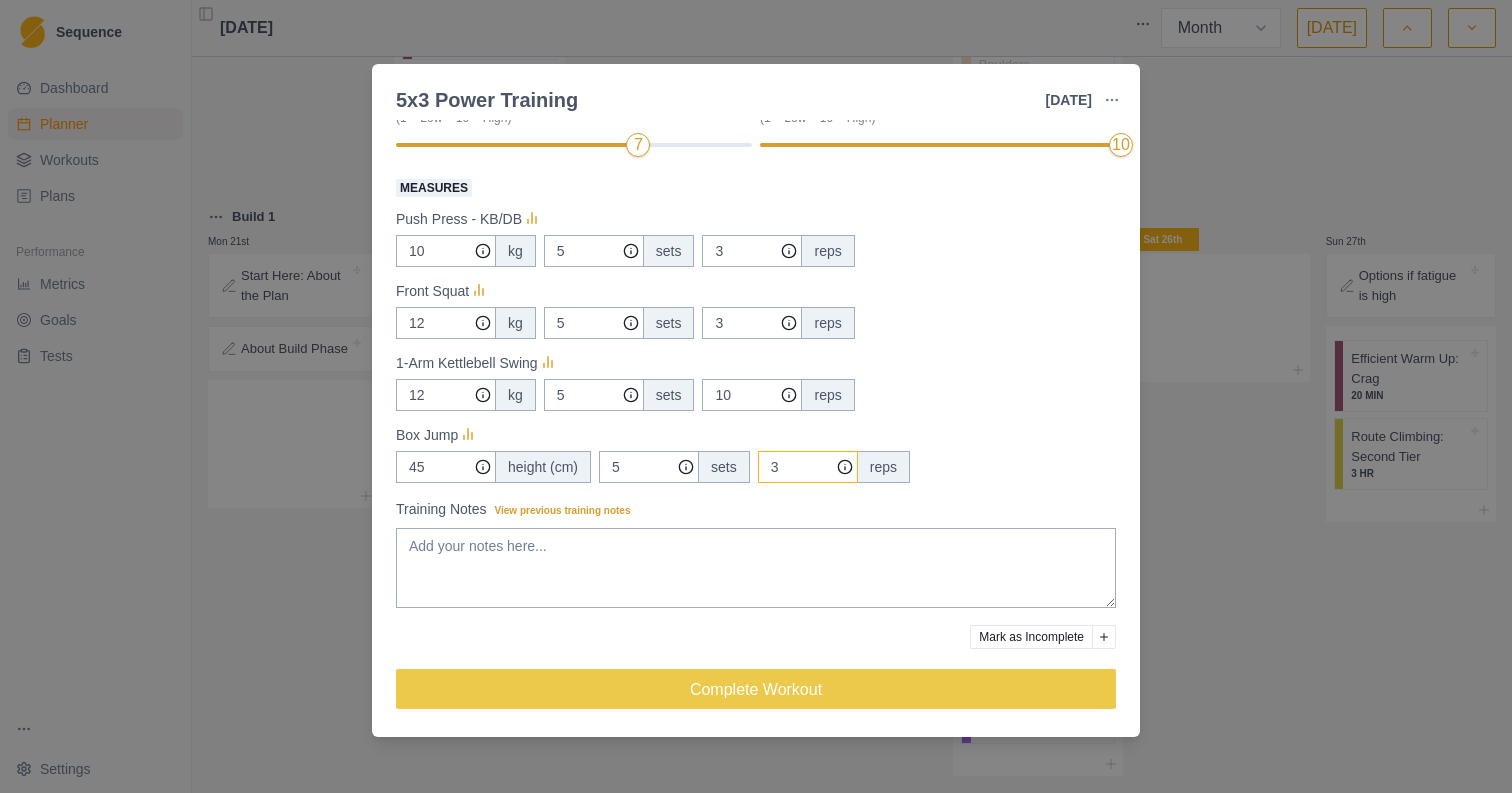 scroll, scrollTop: 316, scrollLeft: 0, axis: vertical 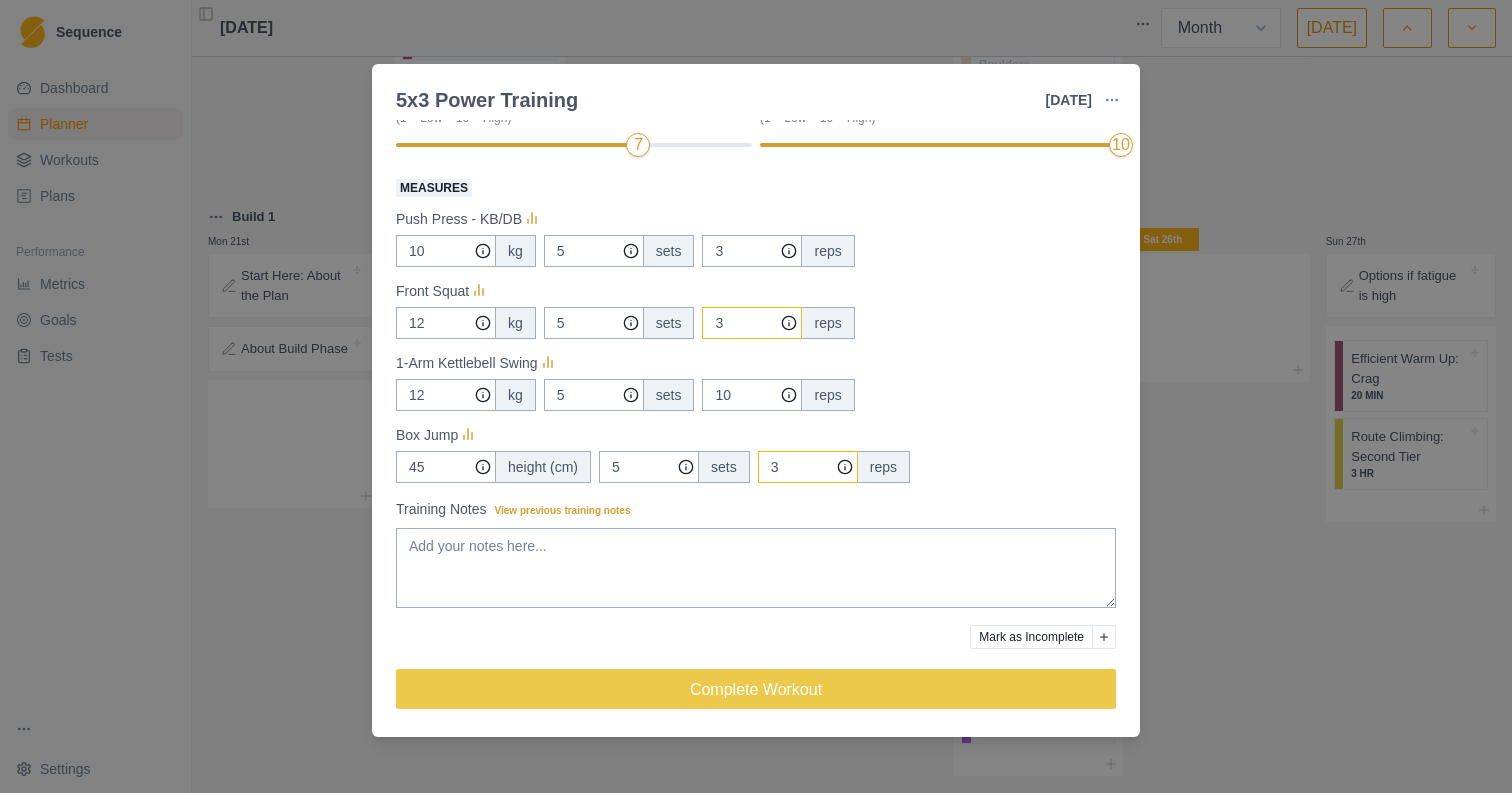 type on "3" 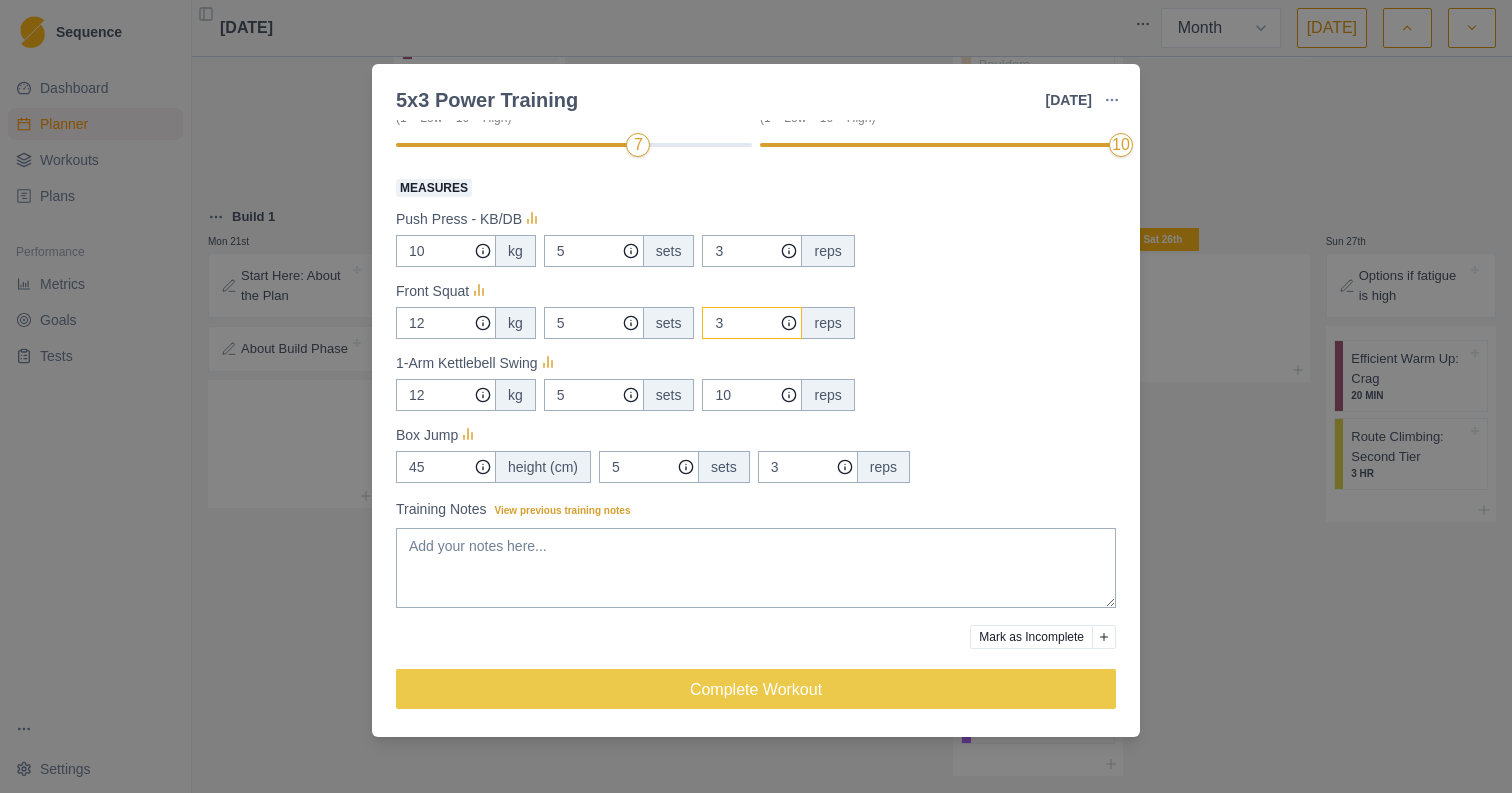 click on "3" at bounding box center [752, 251] 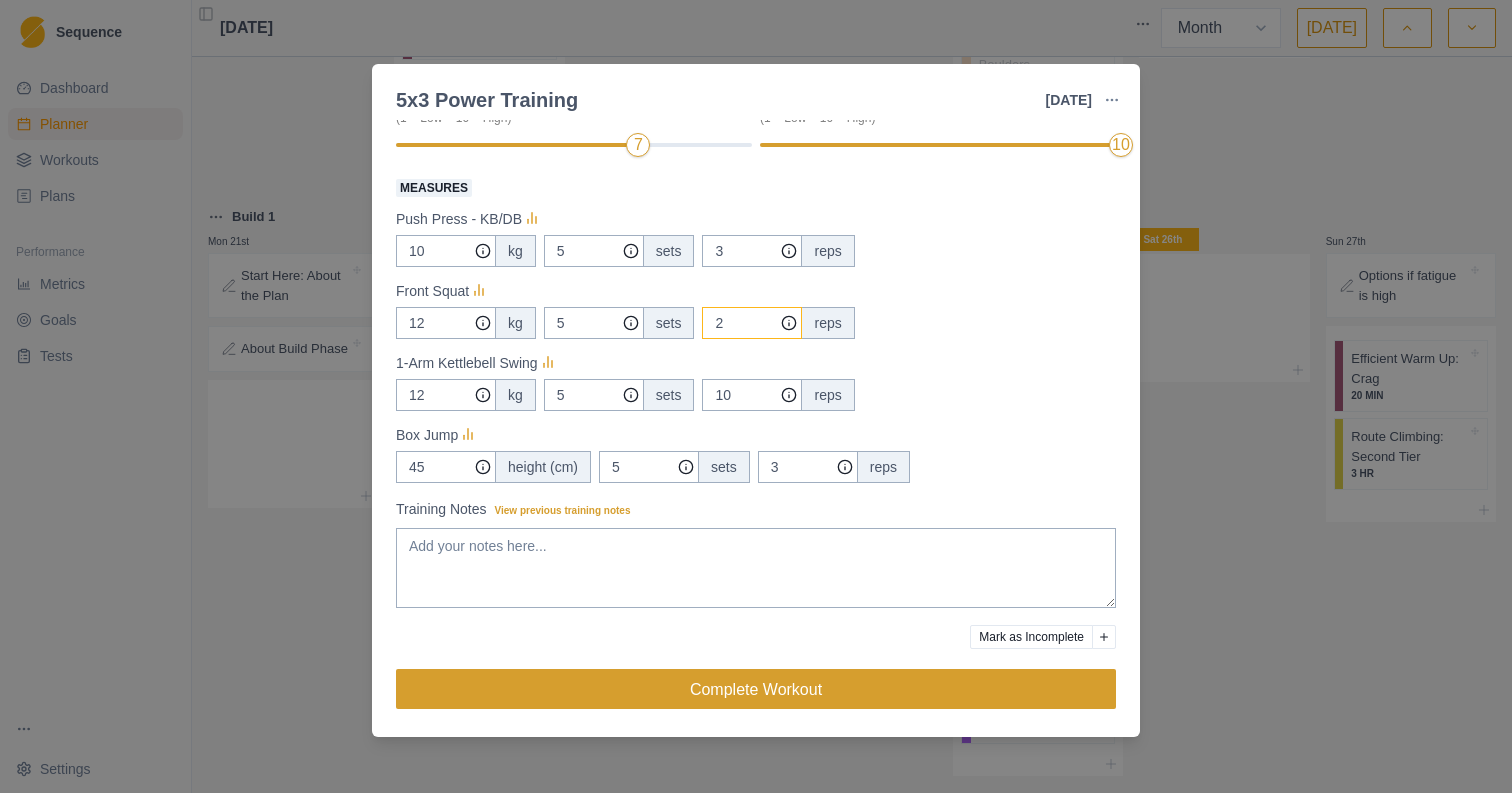 scroll, scrollTop: 316, scrollLeft: 0, axis: vertical 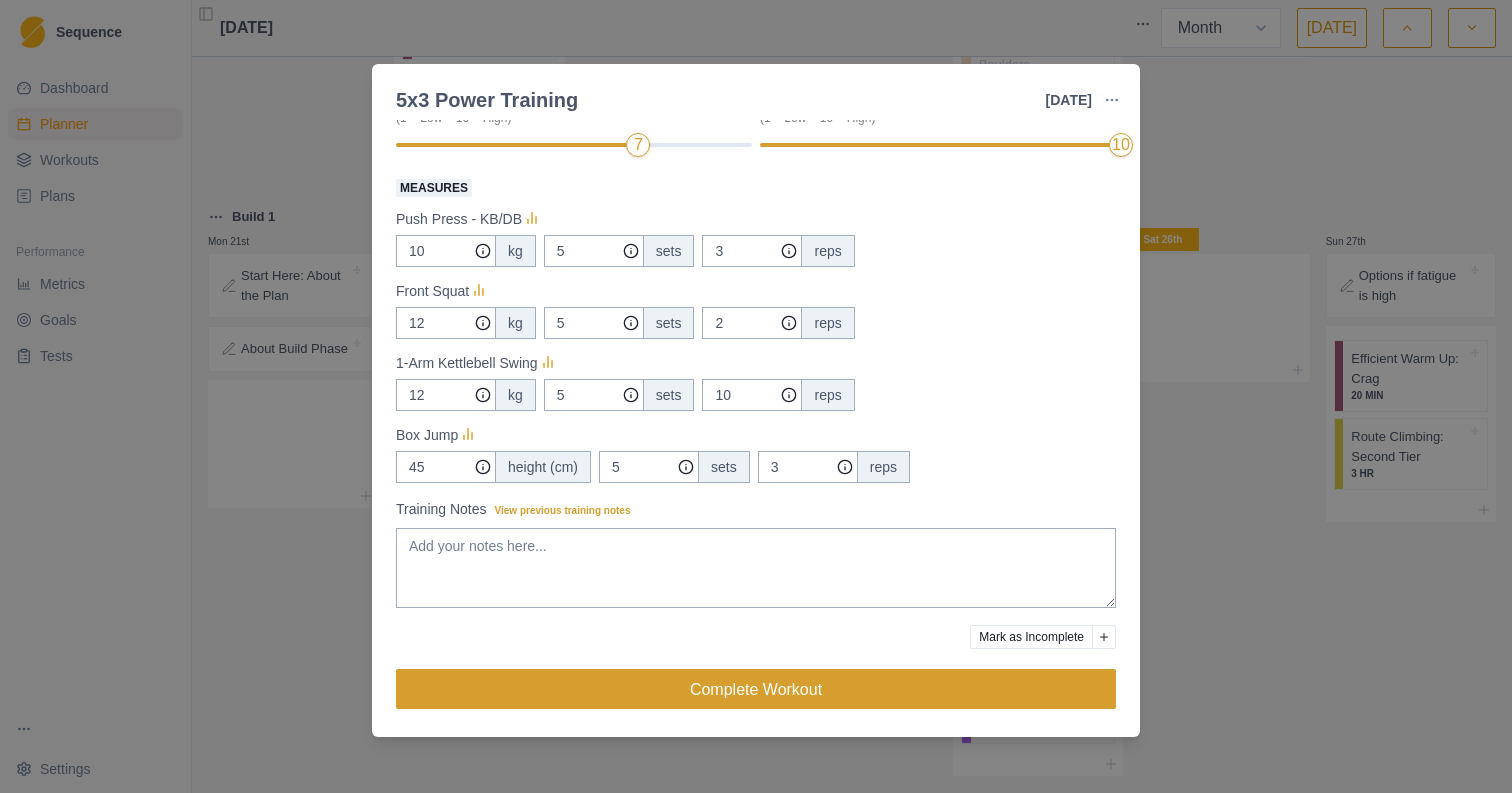 click on "Complete Workout" at bounding box center [756, 689] 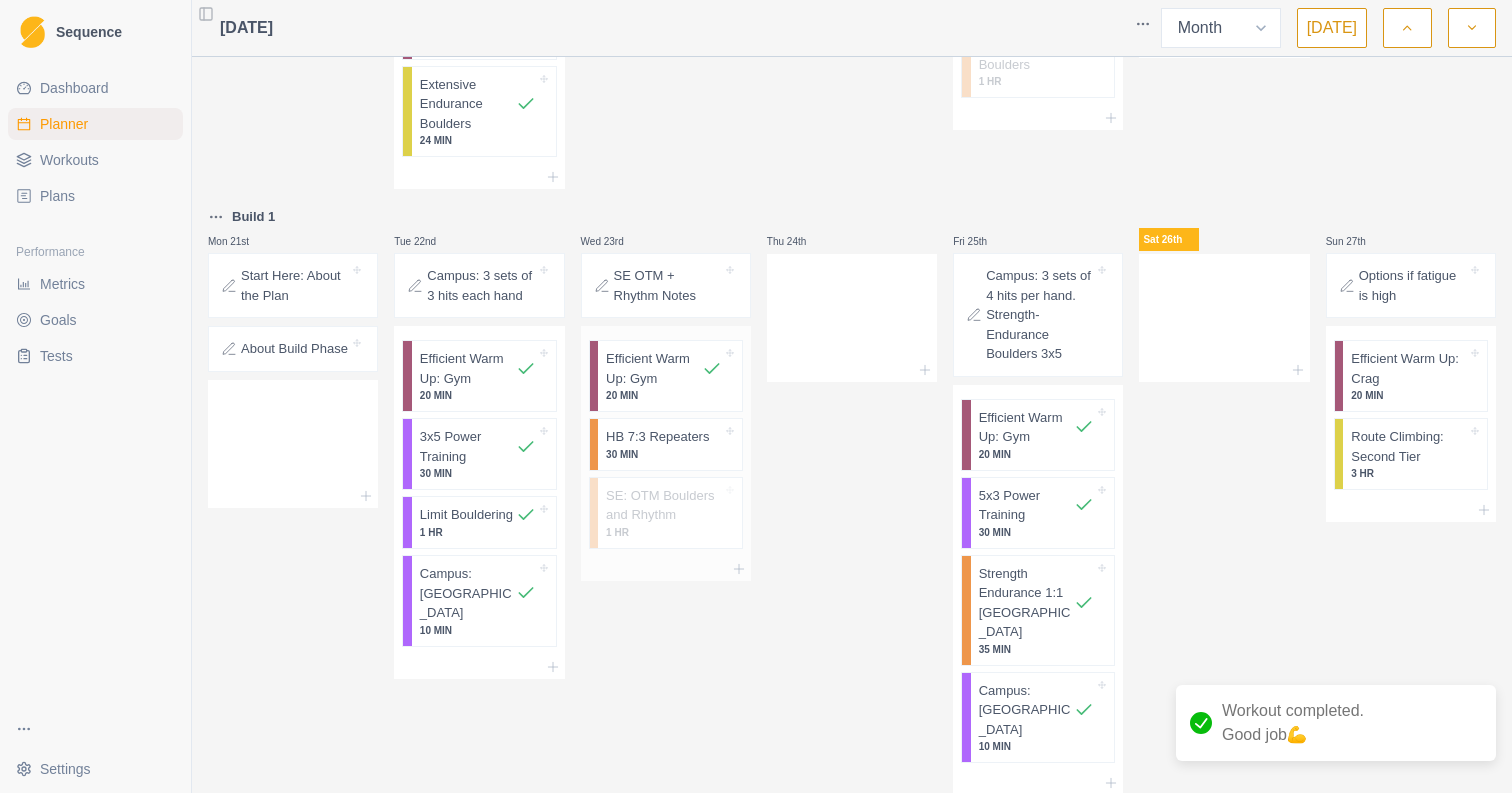 click on "HB 7:3 Repeaters" at bounding box center (657, 437) 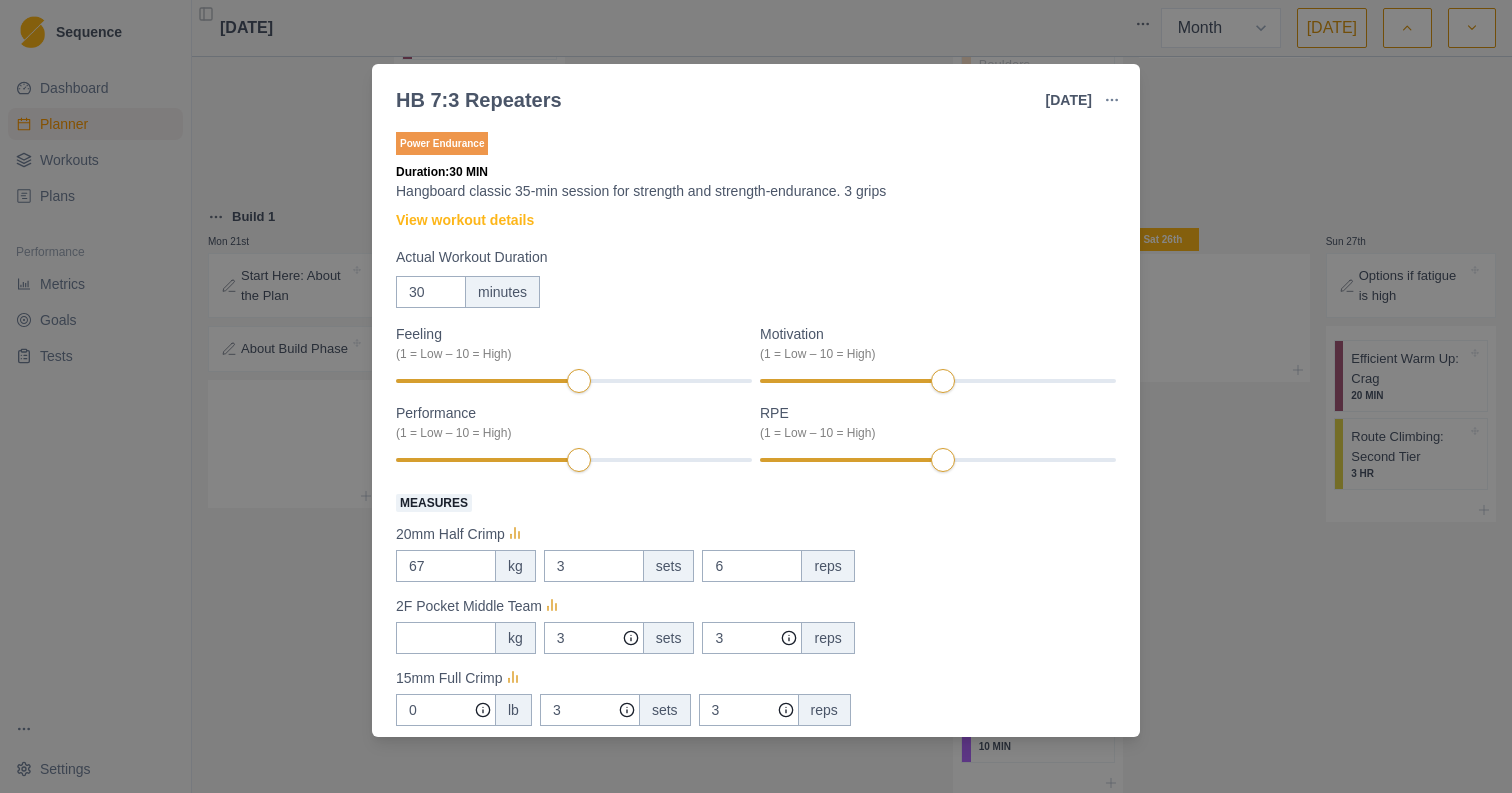 click at bounding box center [1112, 100] 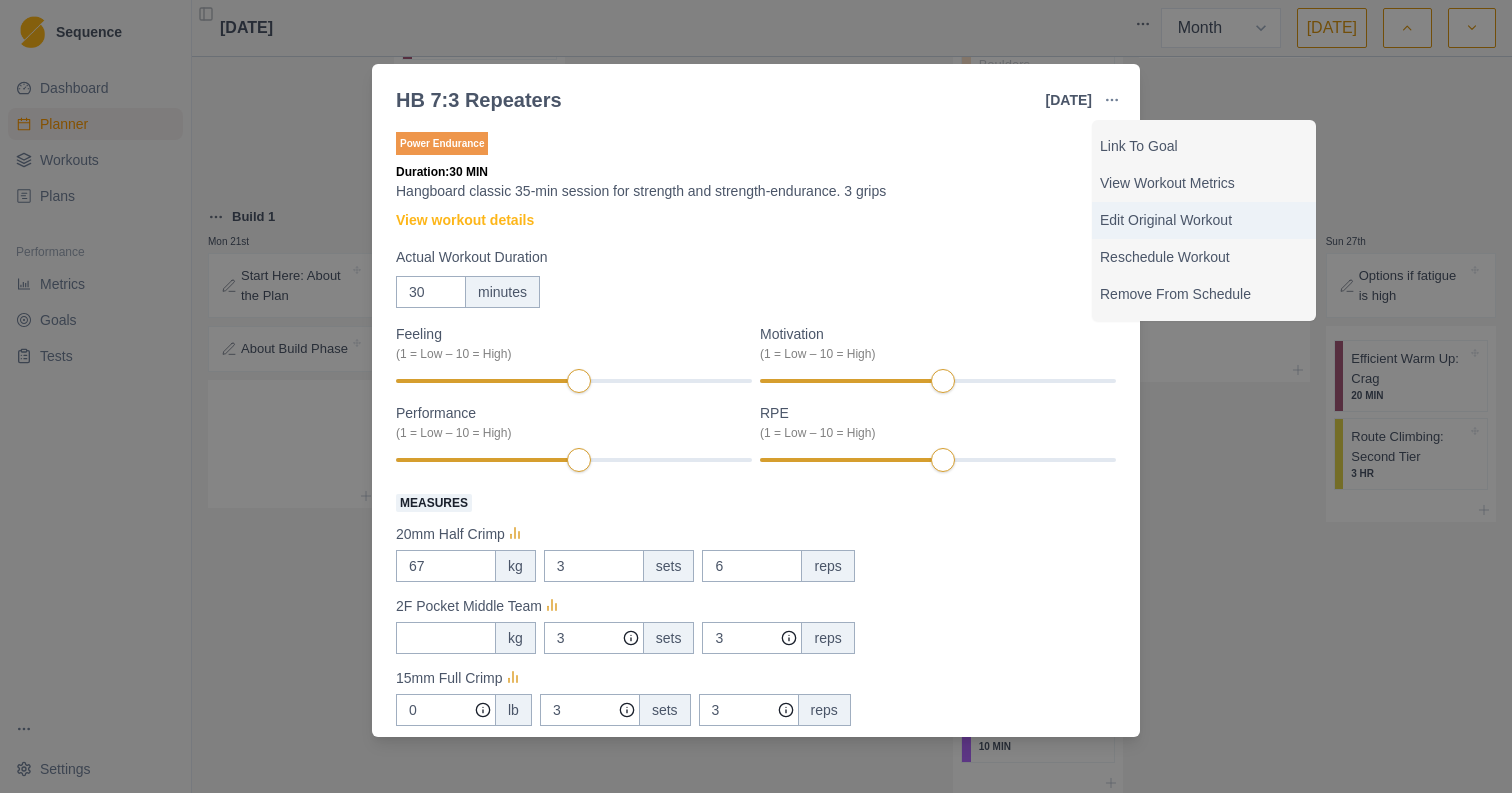 click on "Edit Original Workout" at bounding box center (1204, 220) 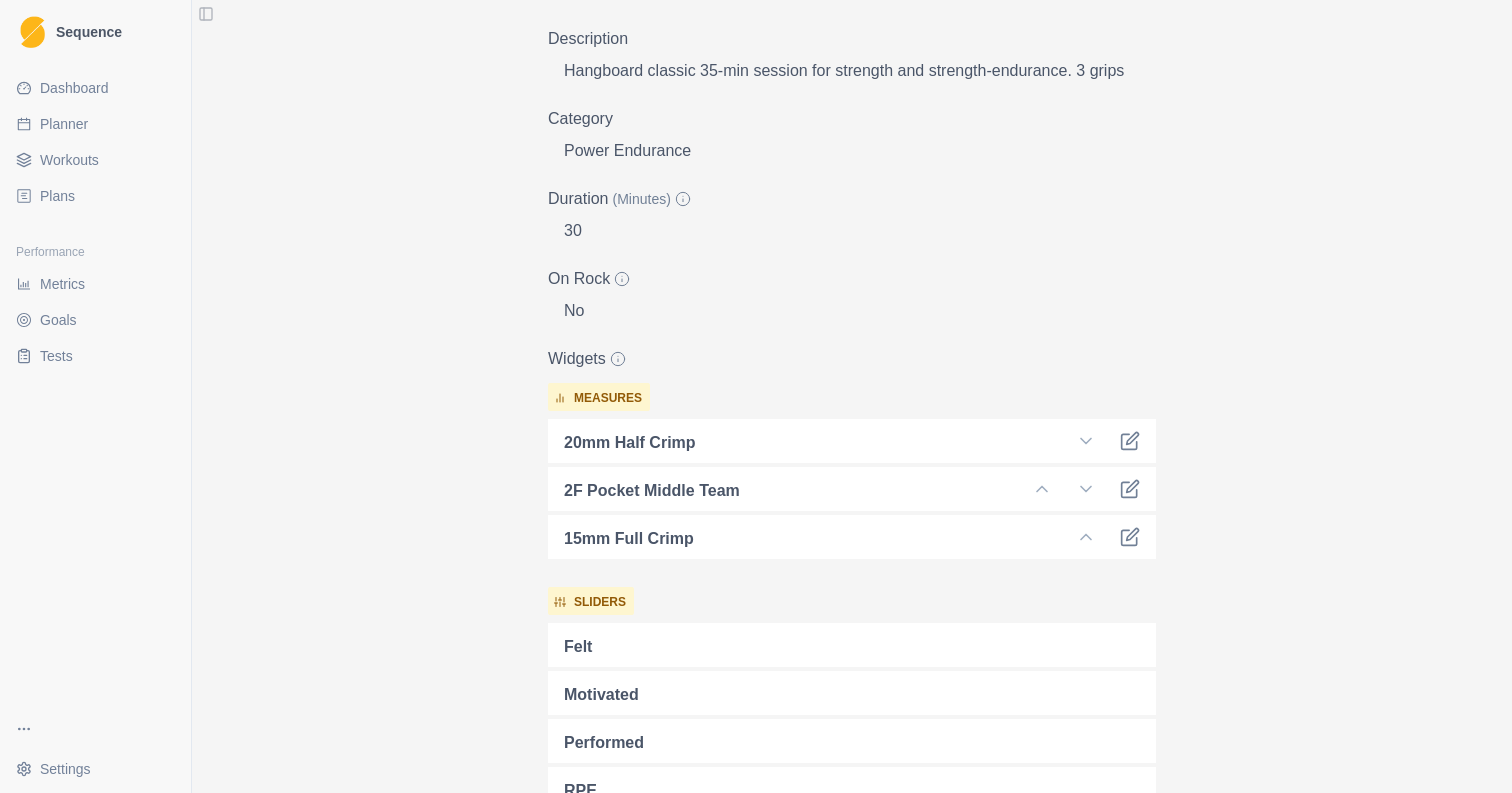 scroll, scrollTop: 330, scrollLeft: 0, axis: vertical 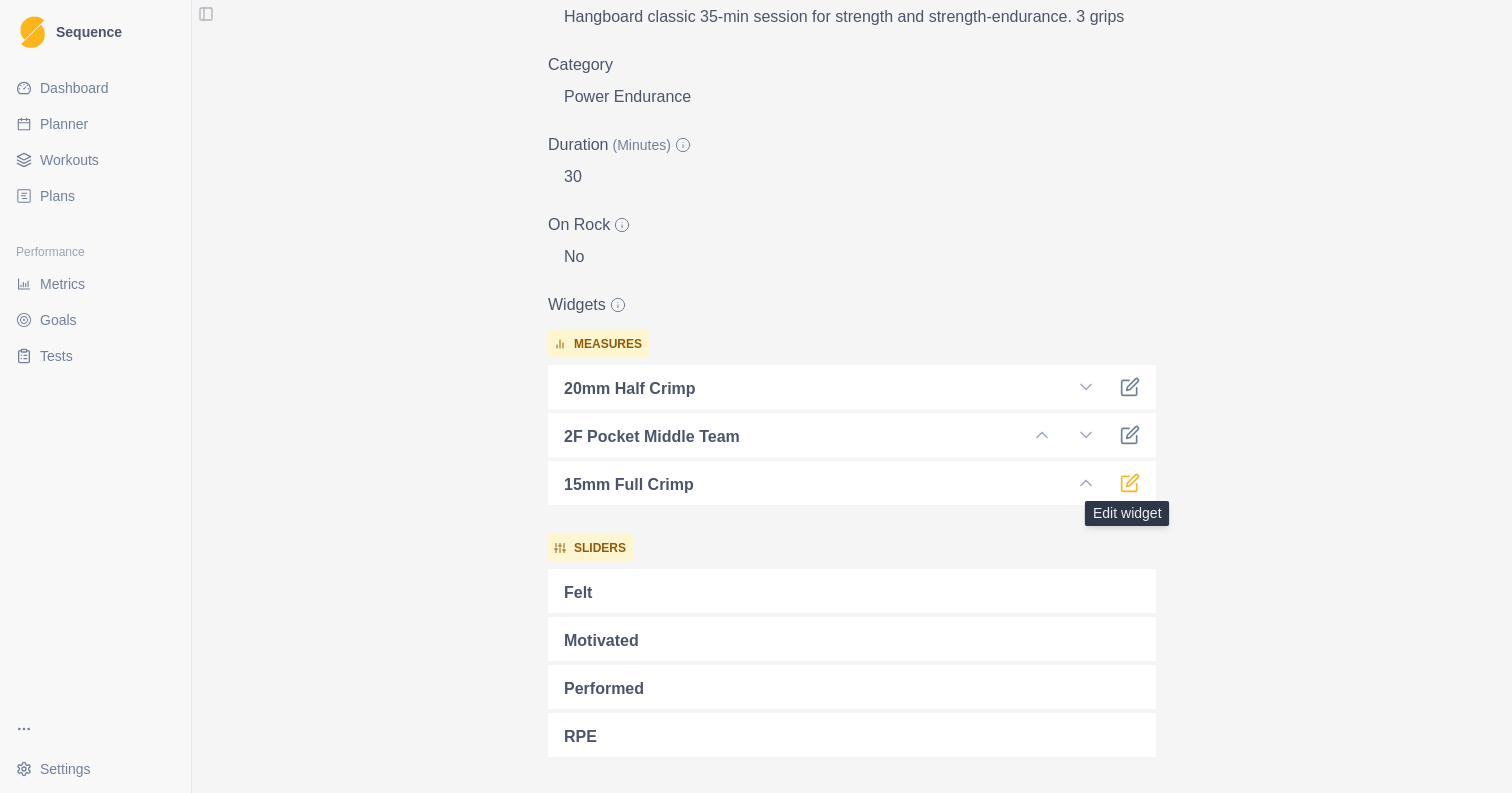 click 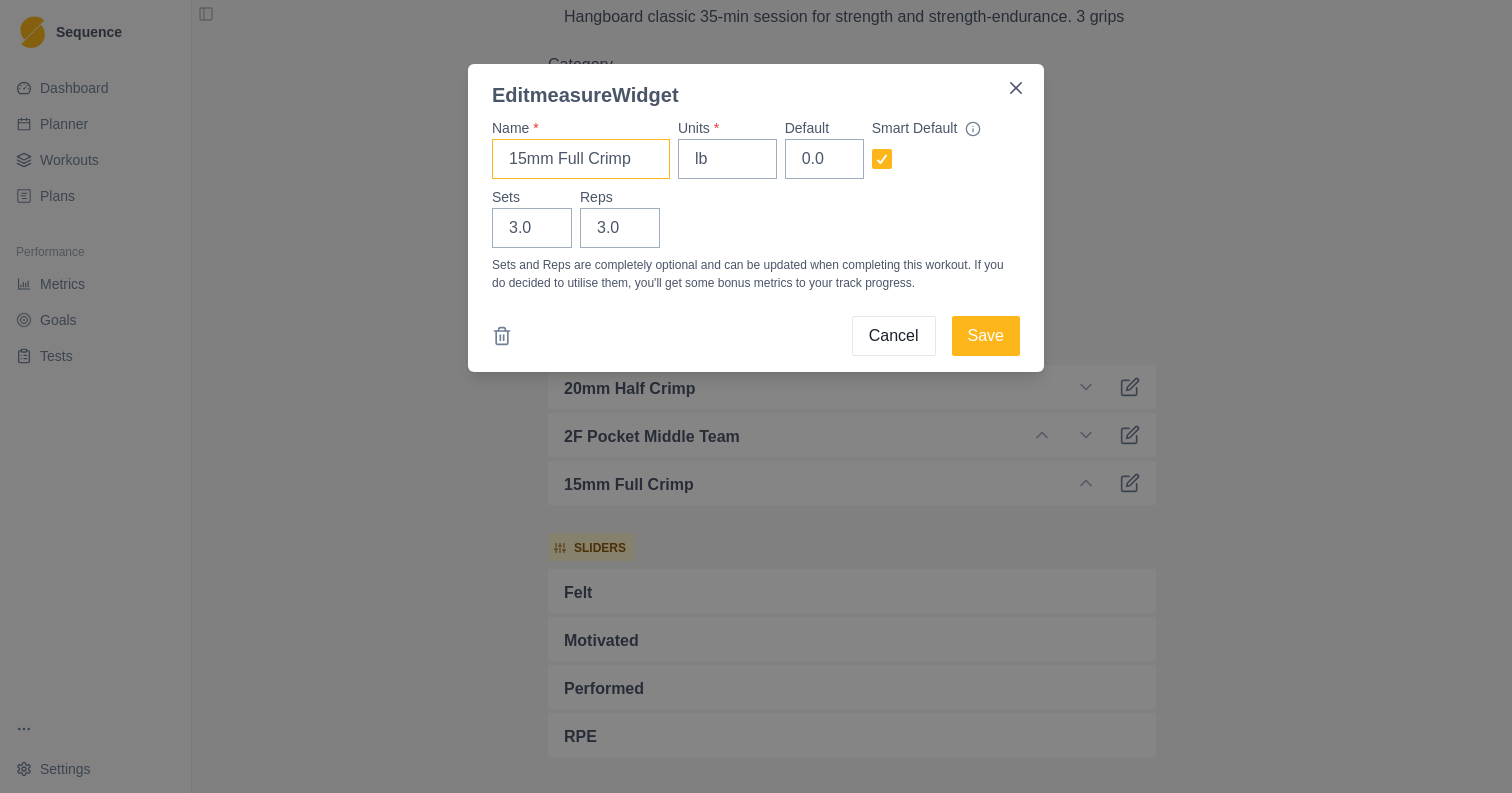 click on "15mm Full Crimp" at bounding box center [581, 159] 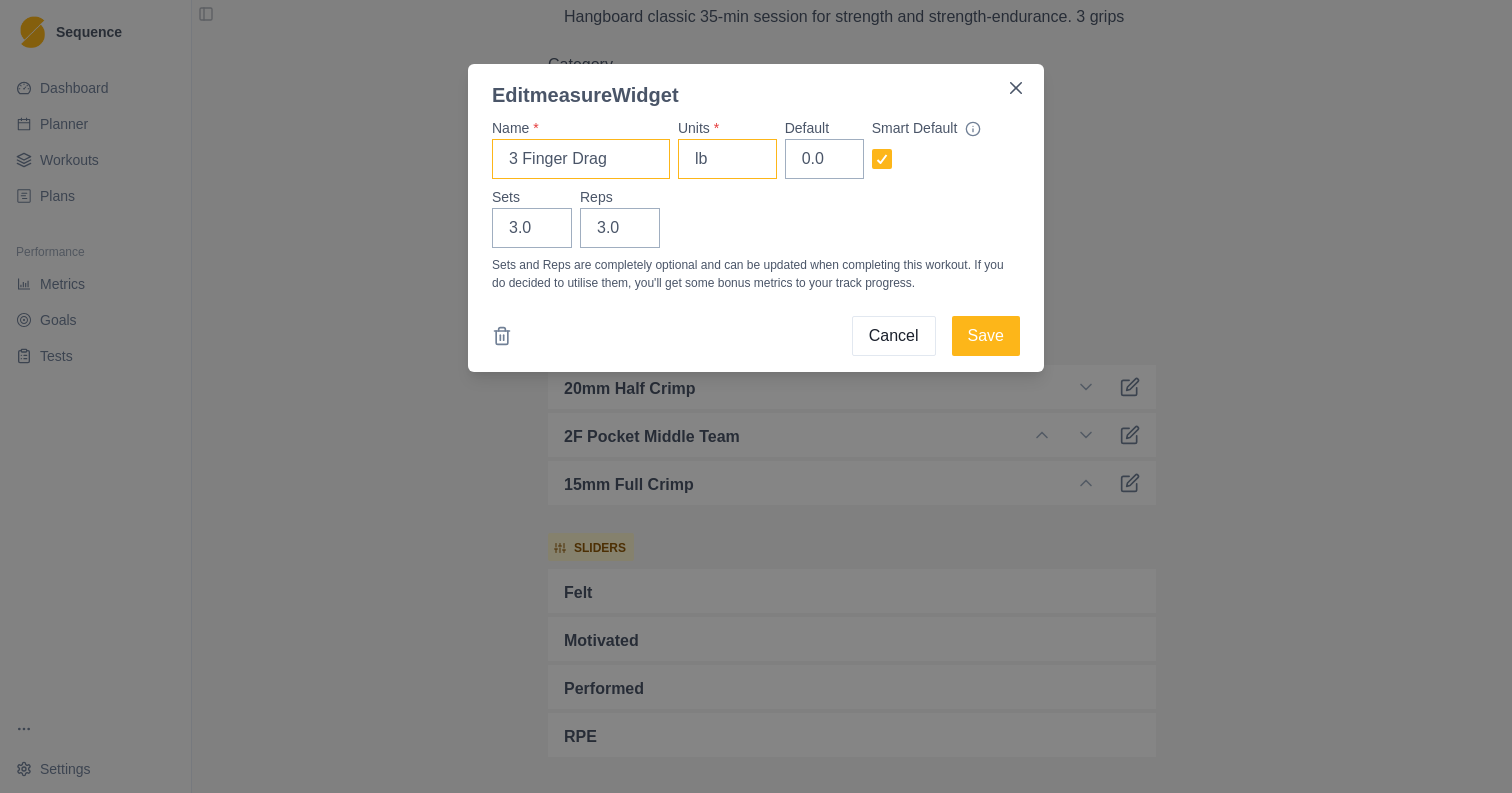 type on "3 Finger Drag" 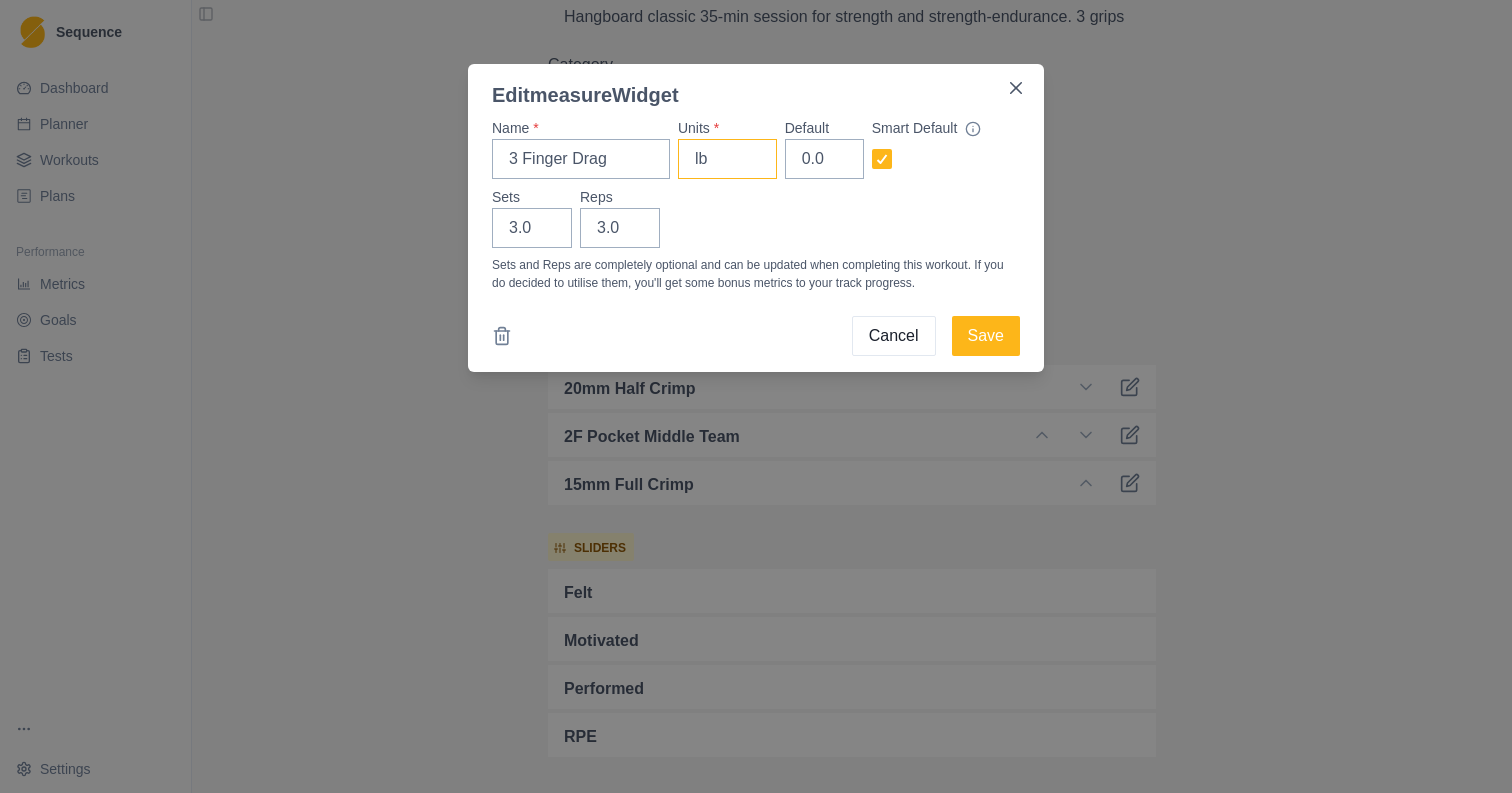 click on "lb" at bounding box center [727, 159] 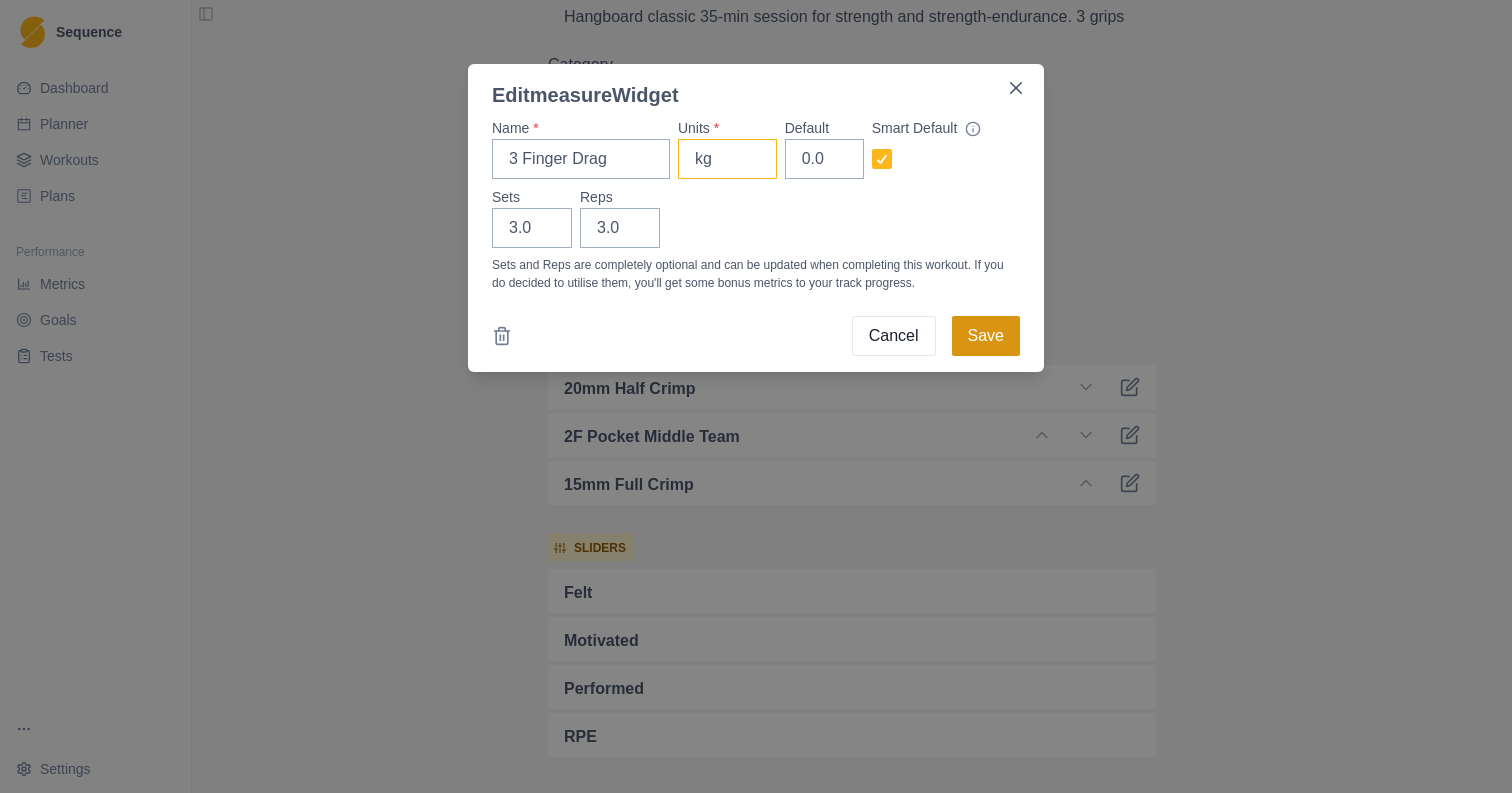type on "kg" 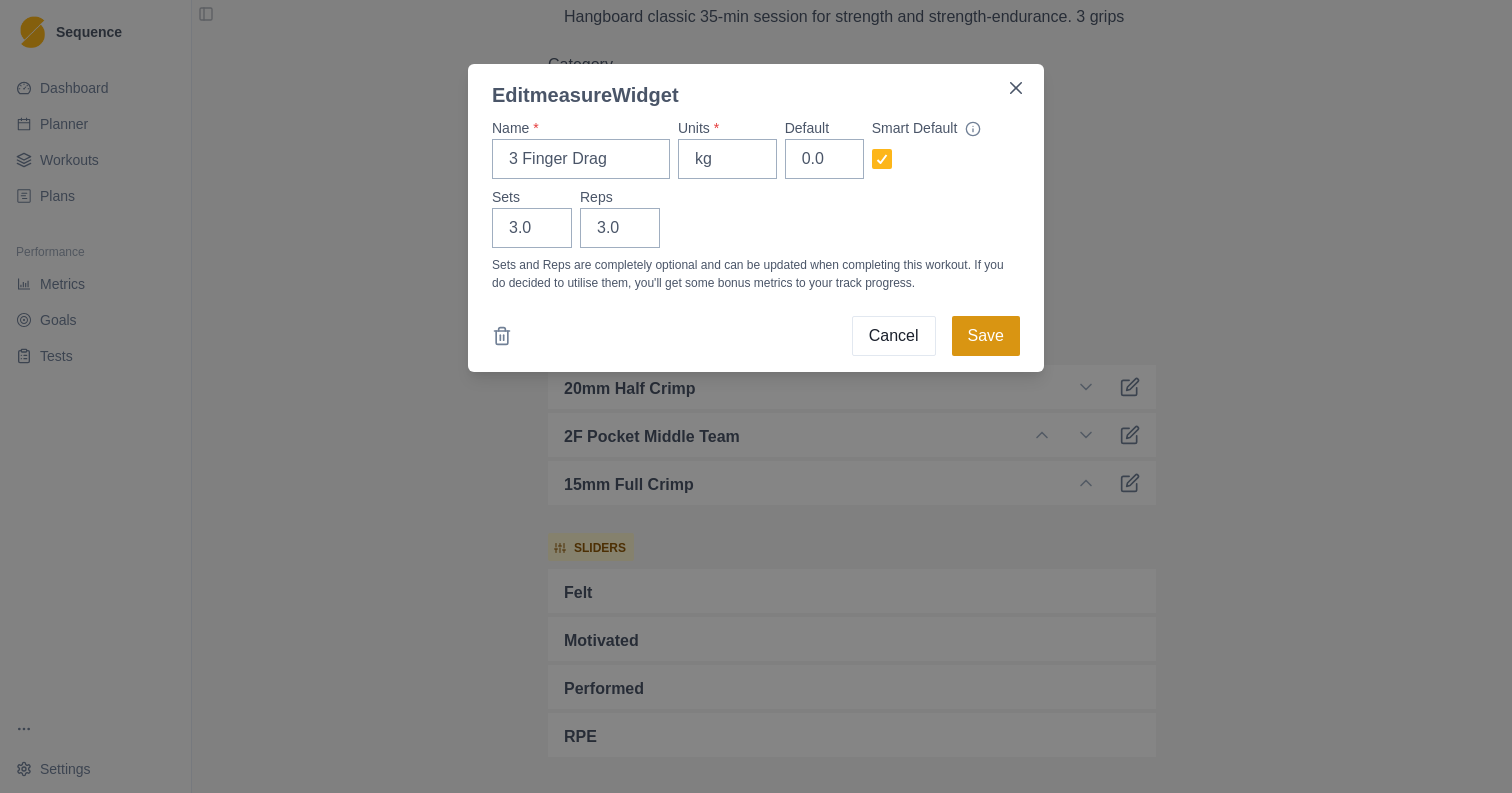 click on "Save" at bounding box center [986, 336] 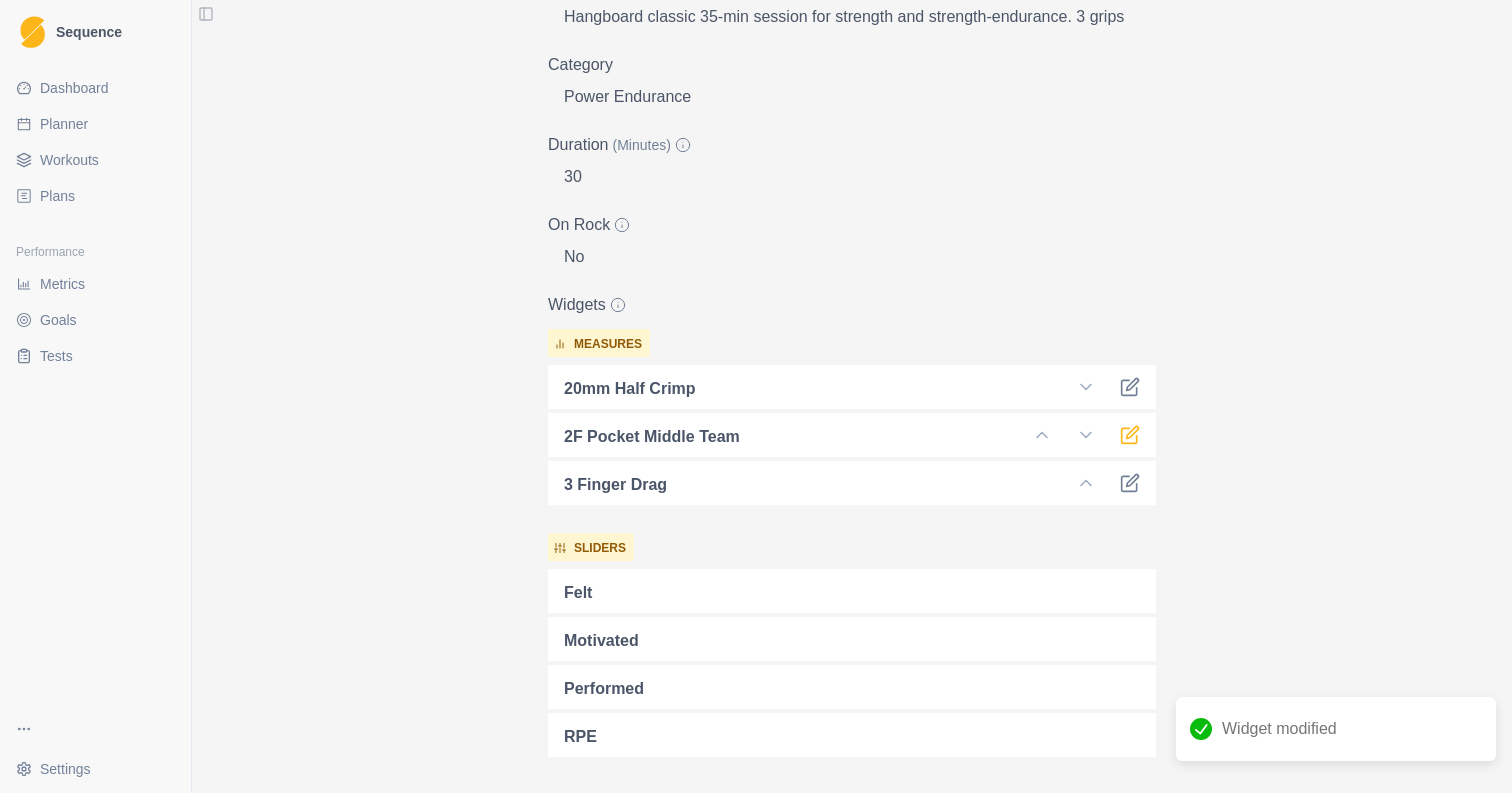 click 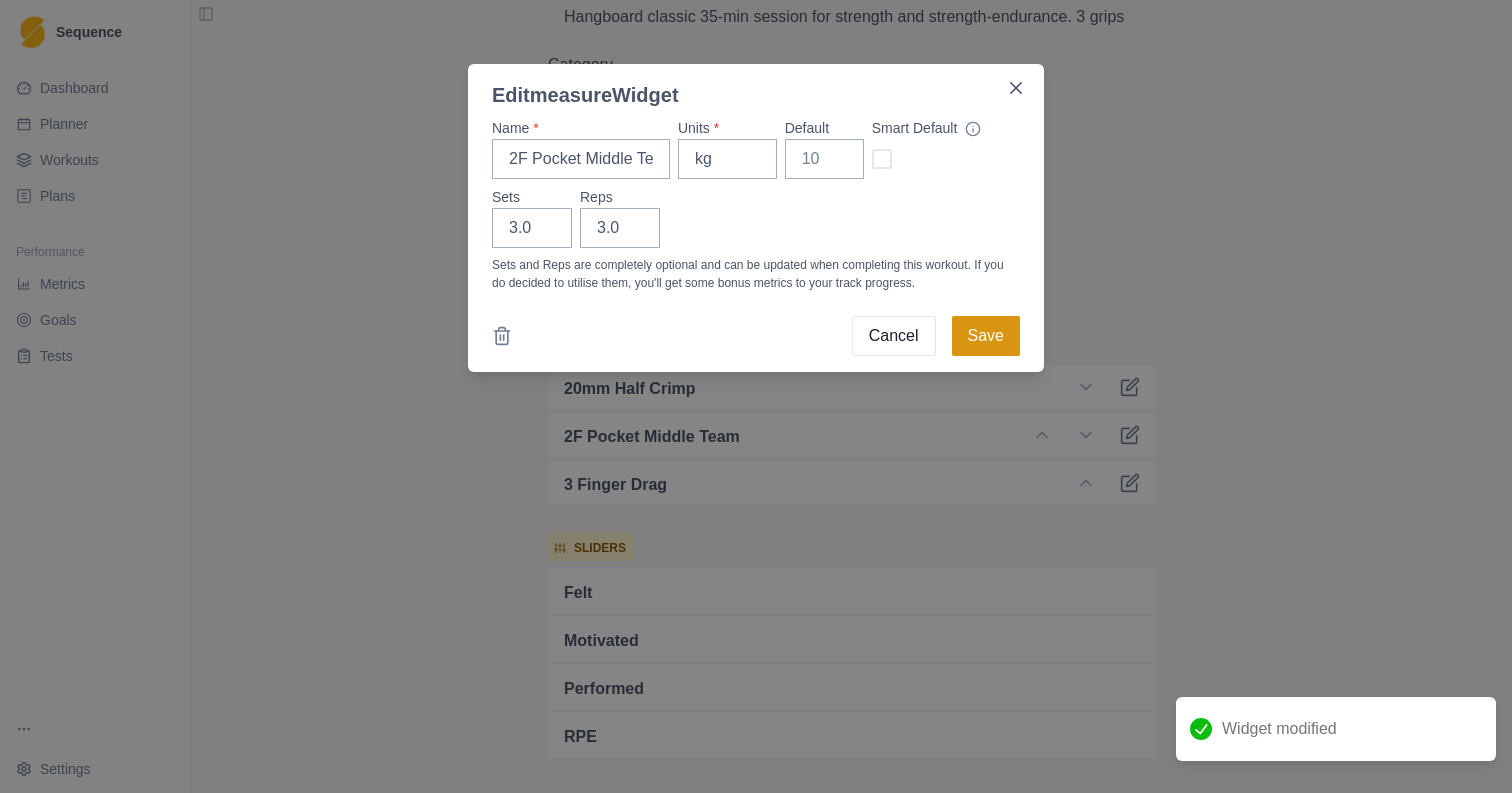 click on "Save" at bounding box center [986, 336] 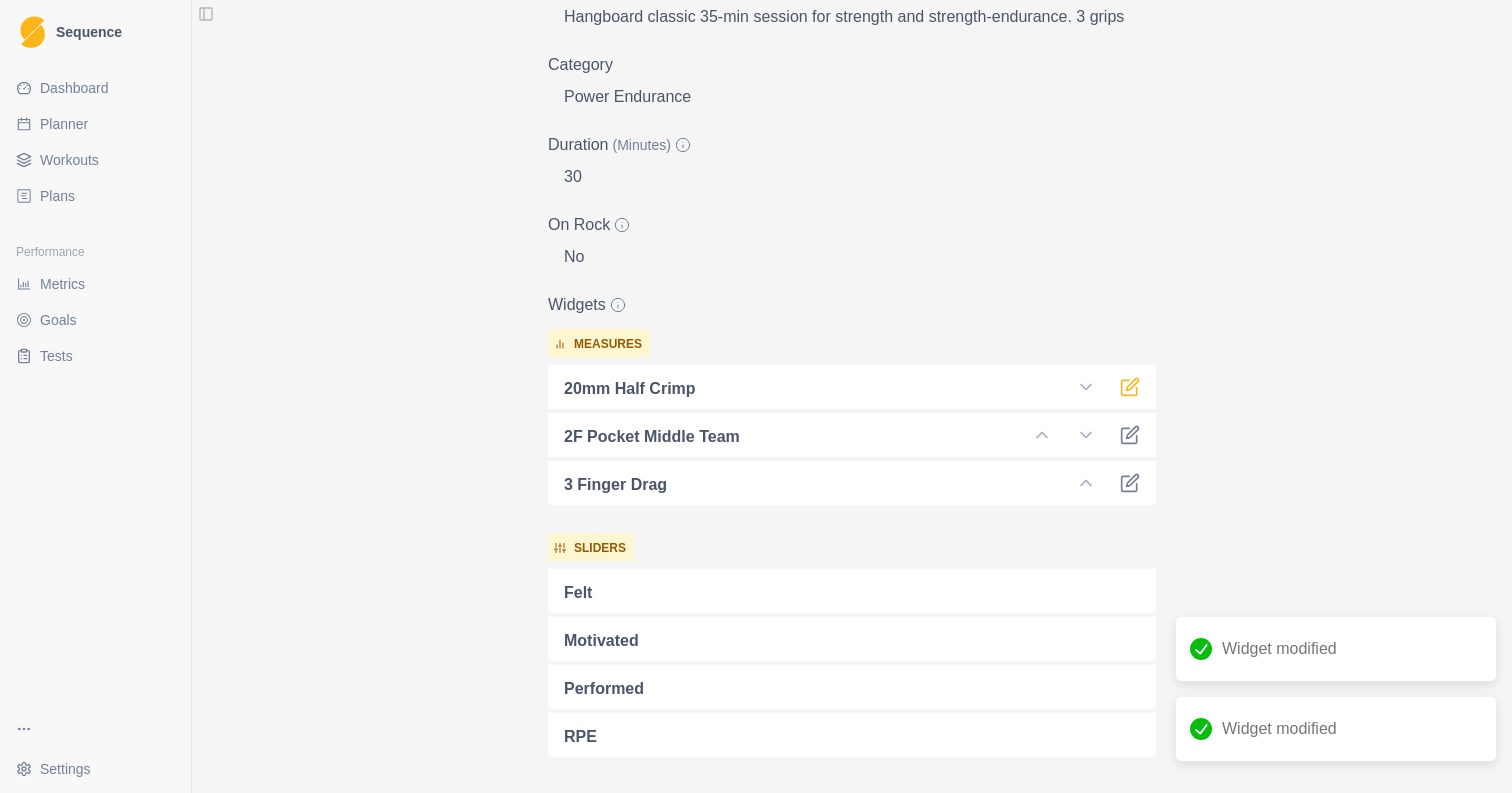 click 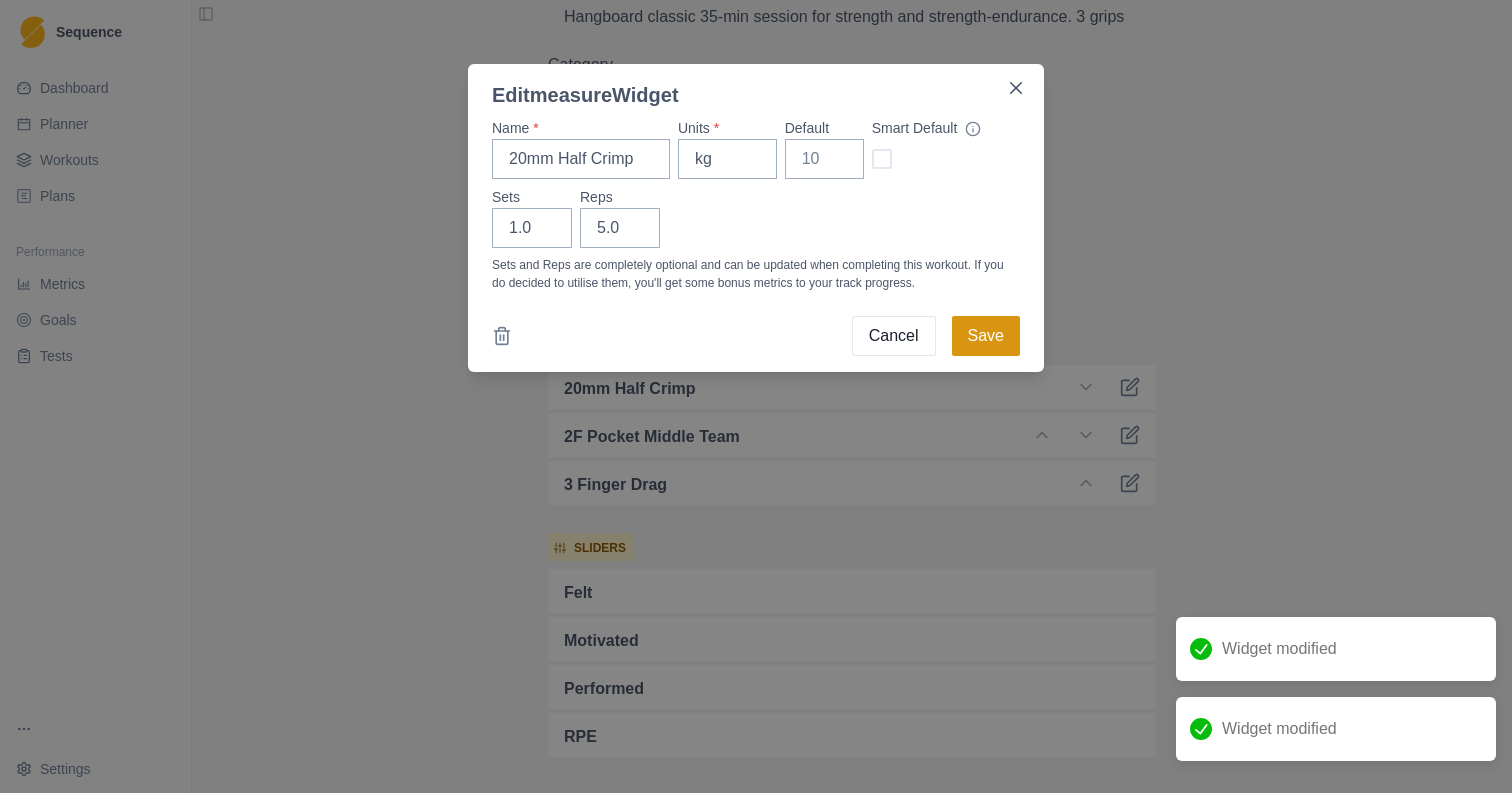 click on "Save" at bounding box center (986, 336) 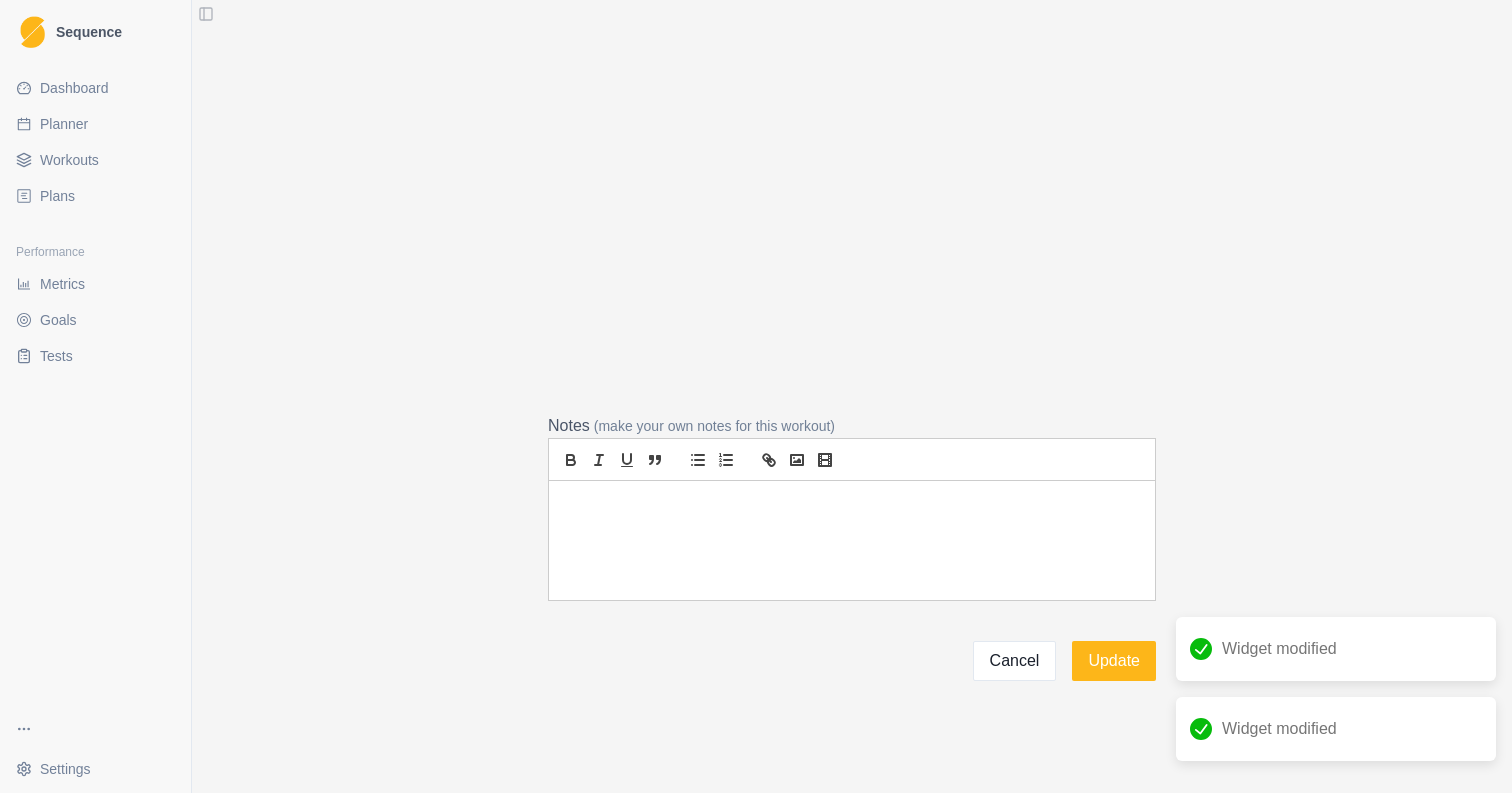 scroll, scrollTop: 3, scrollLeft: 0, axis: vertical 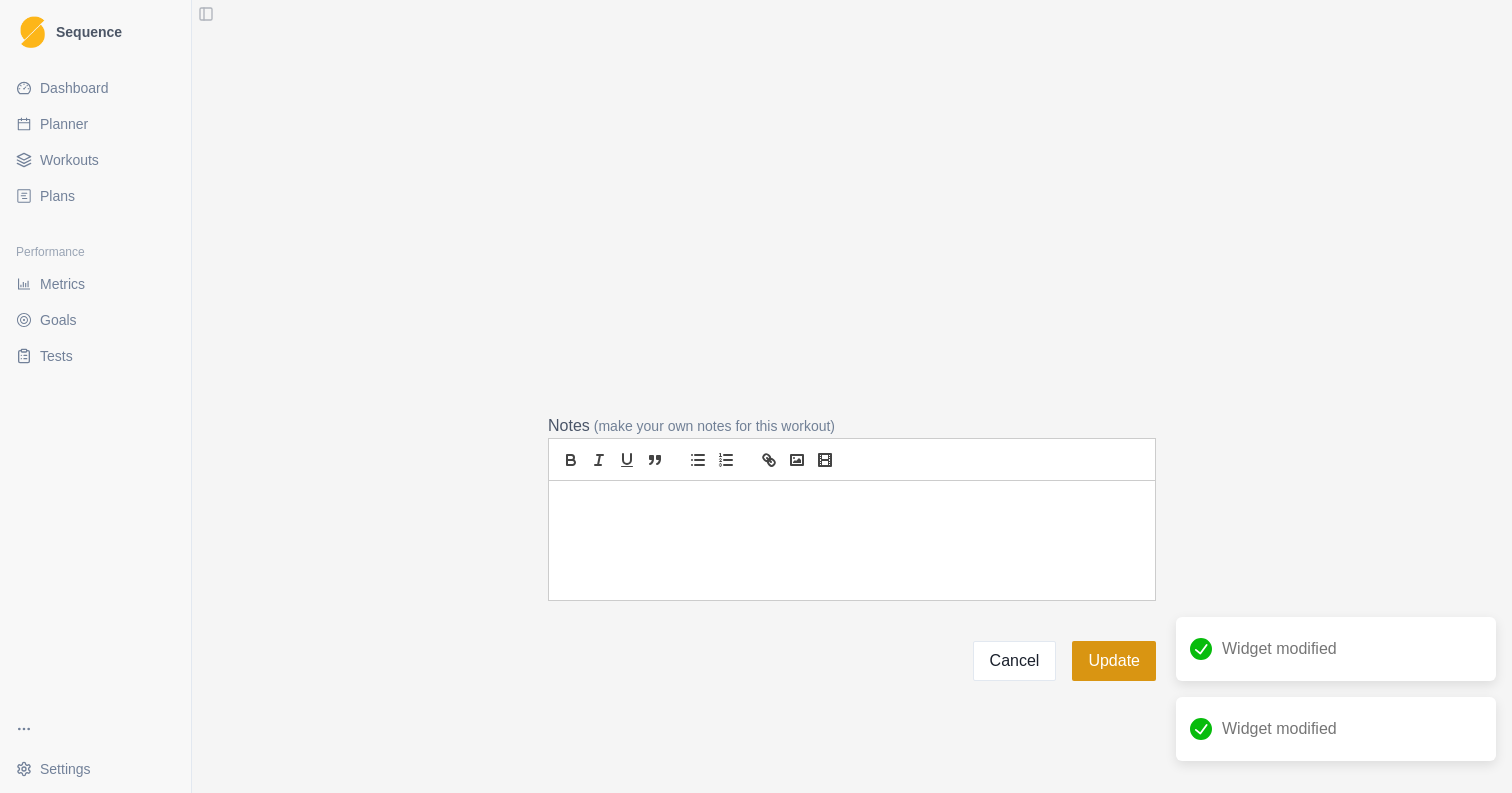 click on "Update" at bounding box center (1114, 661) 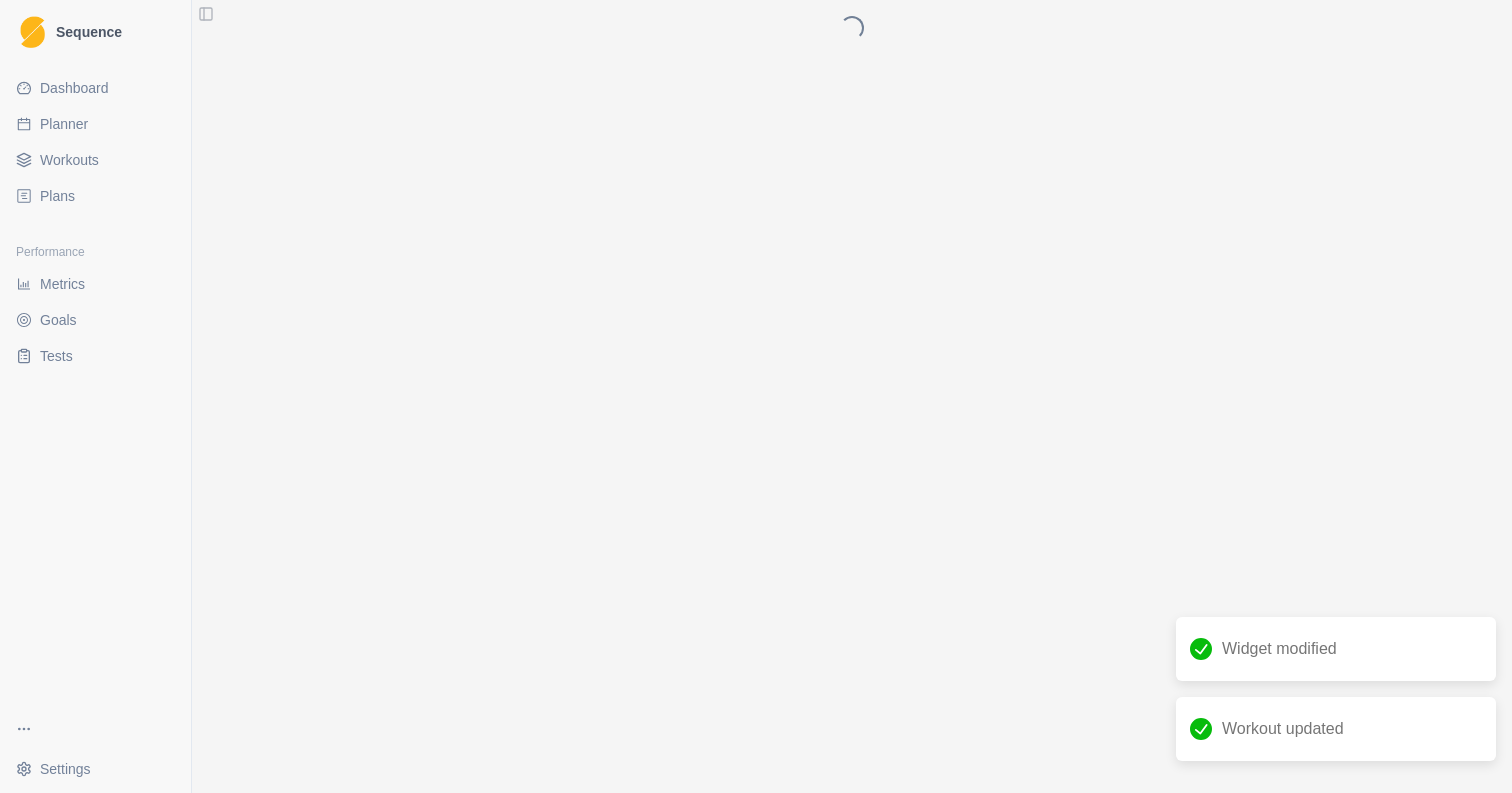 scroll, scrollTop: 0, scrollLeft: 0, axis: both 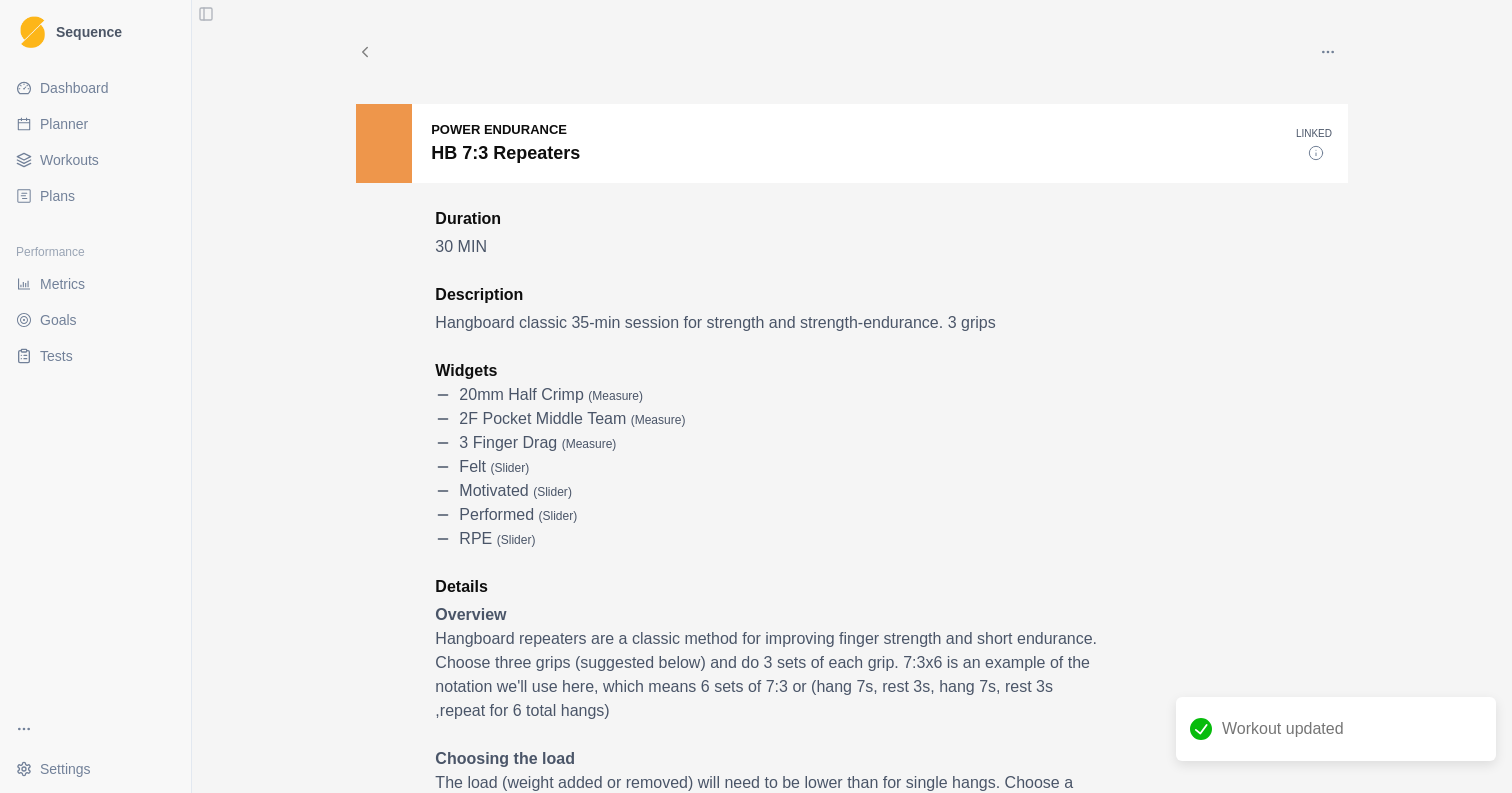 click on "Dashboard" at bounding box center [74, 88] 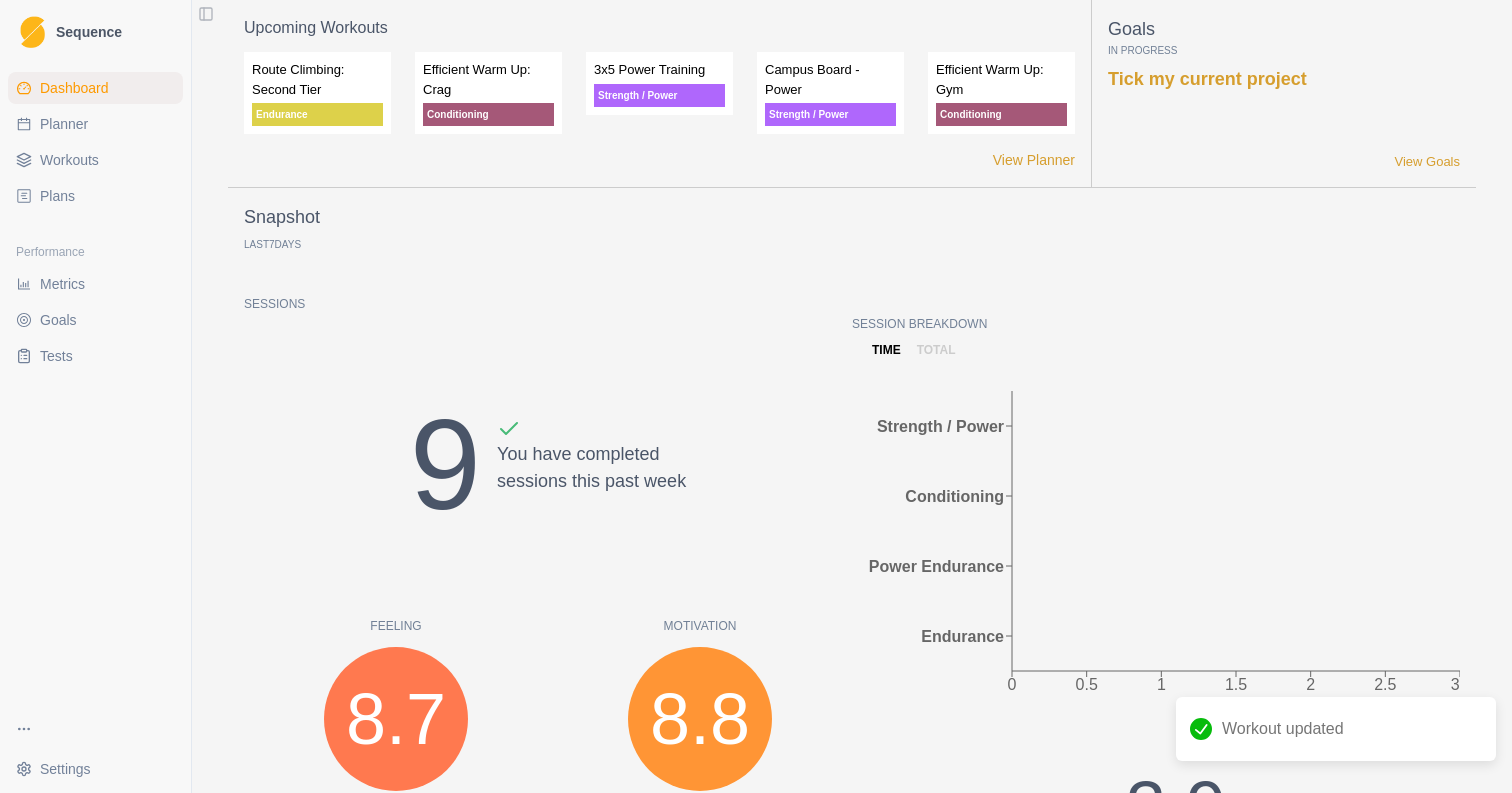 click on "Planner" at bounding box center (64, 124) 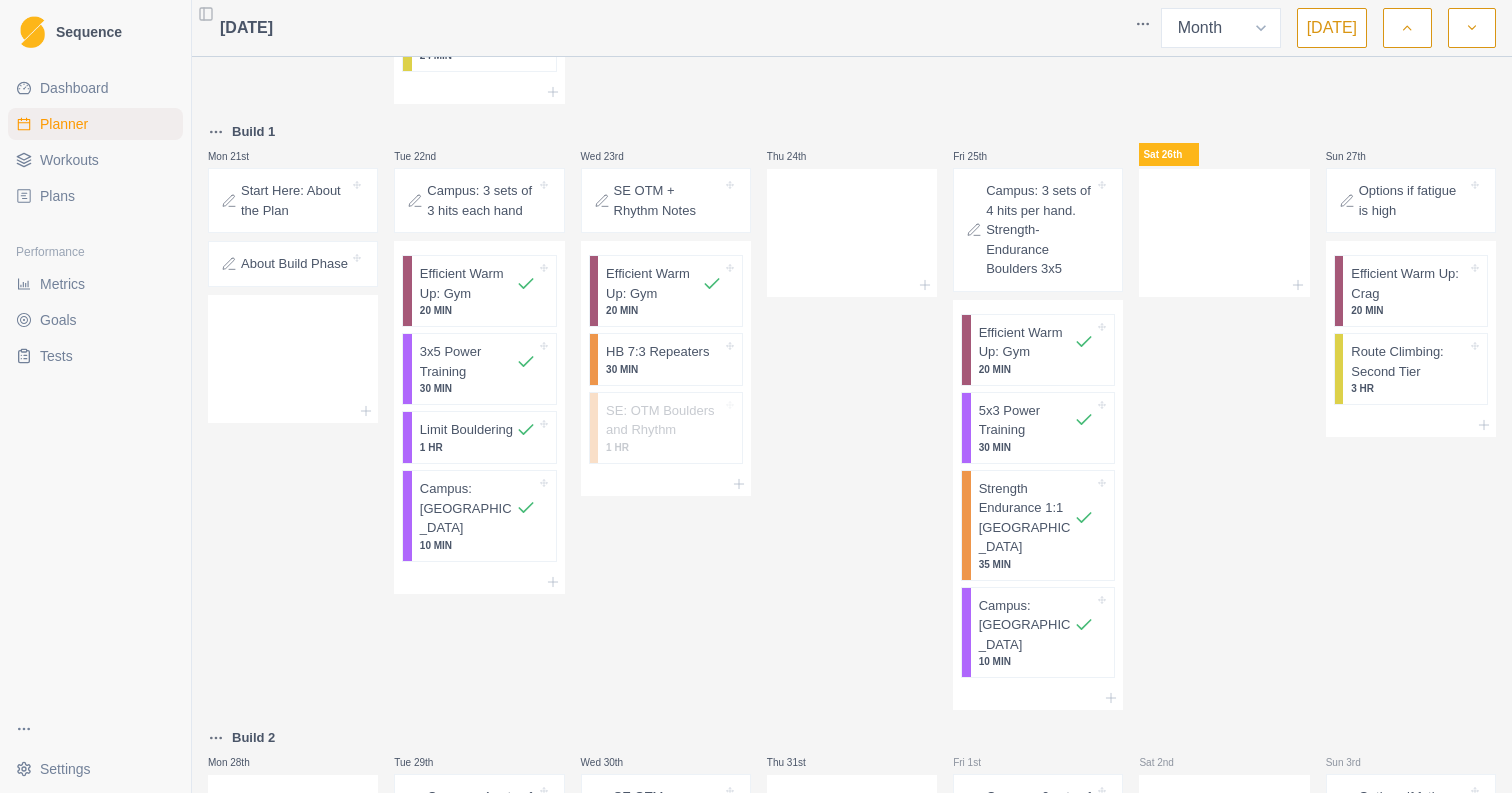 scroll, scrollTop: 1385, scrollLeft: 0, axis: vertical 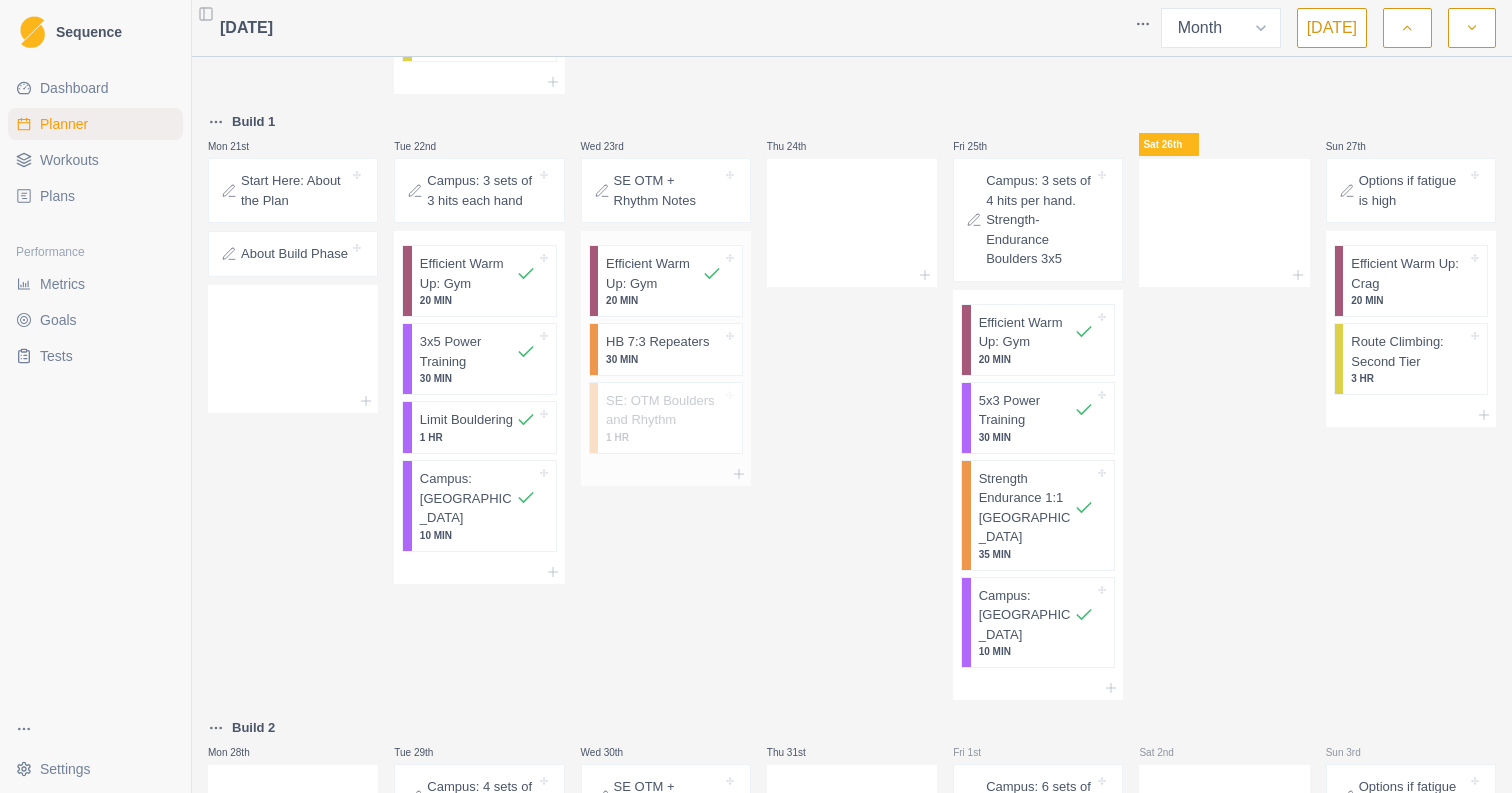 click on "HB 7:3 Repeaters" at bounding box center (657, 342) 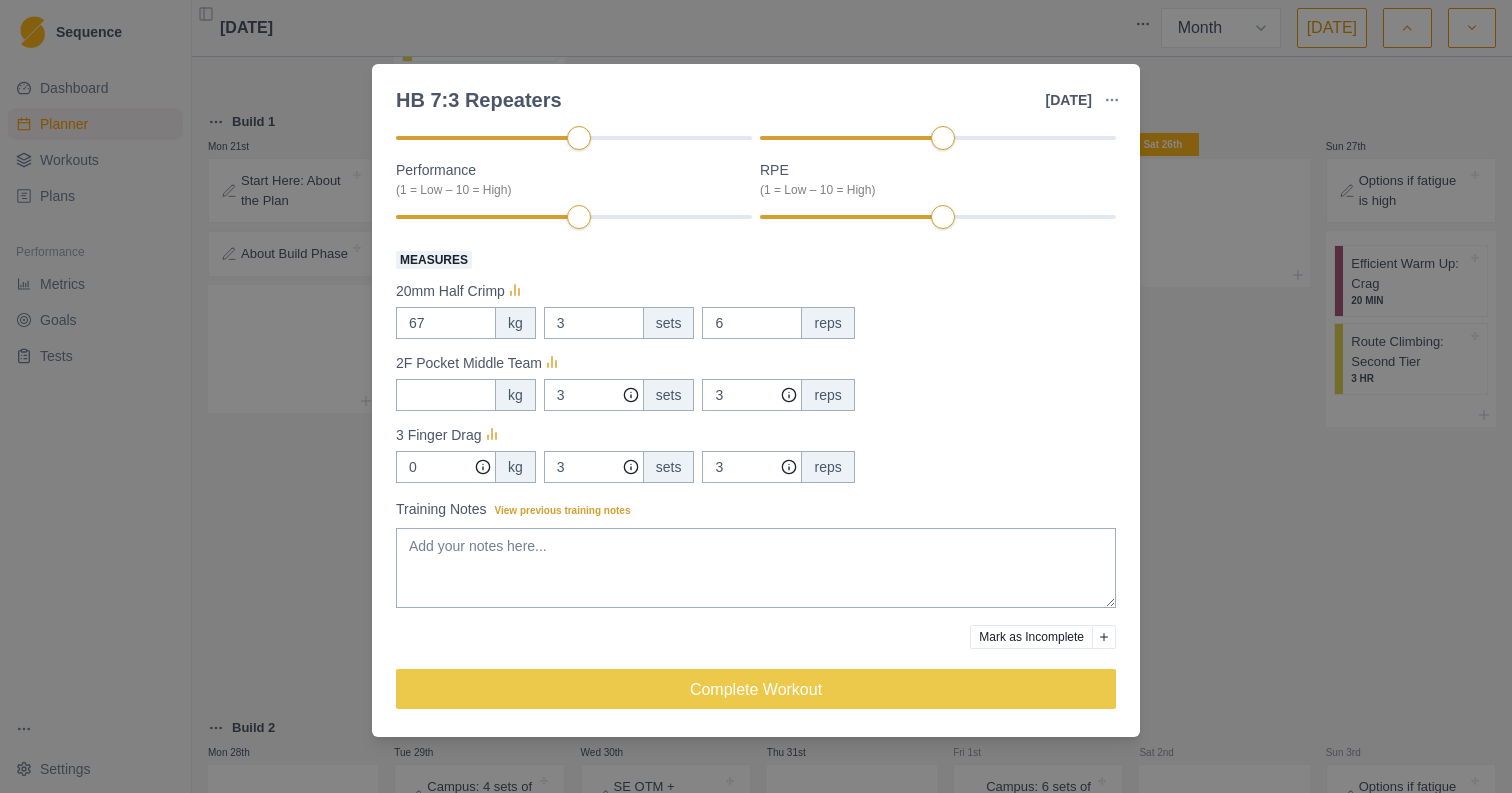 scroll, scrollTop: 244, scrollLeft: 0, axis: vertical 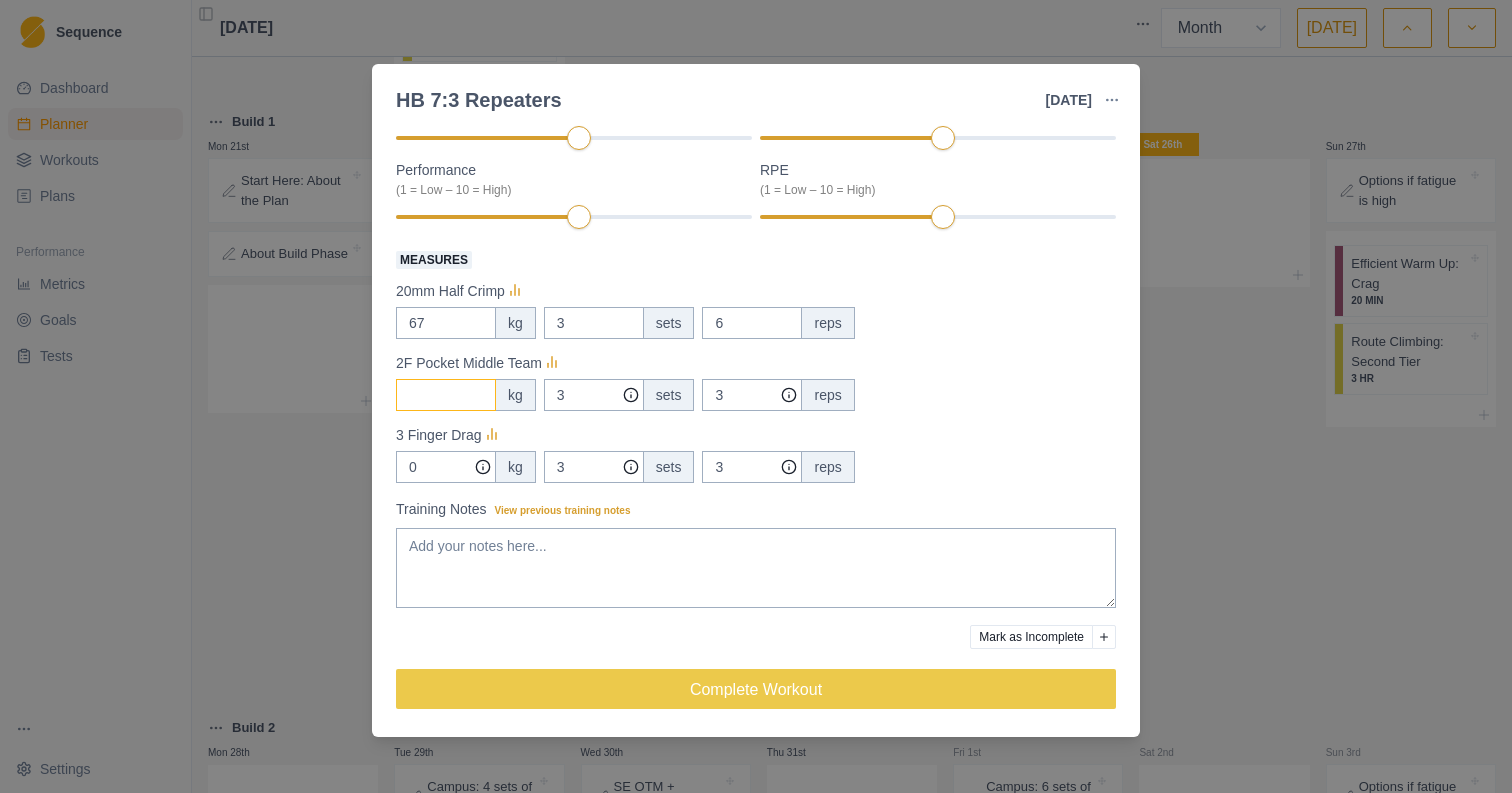 click on "Measures" at bounding box center [446, 323] 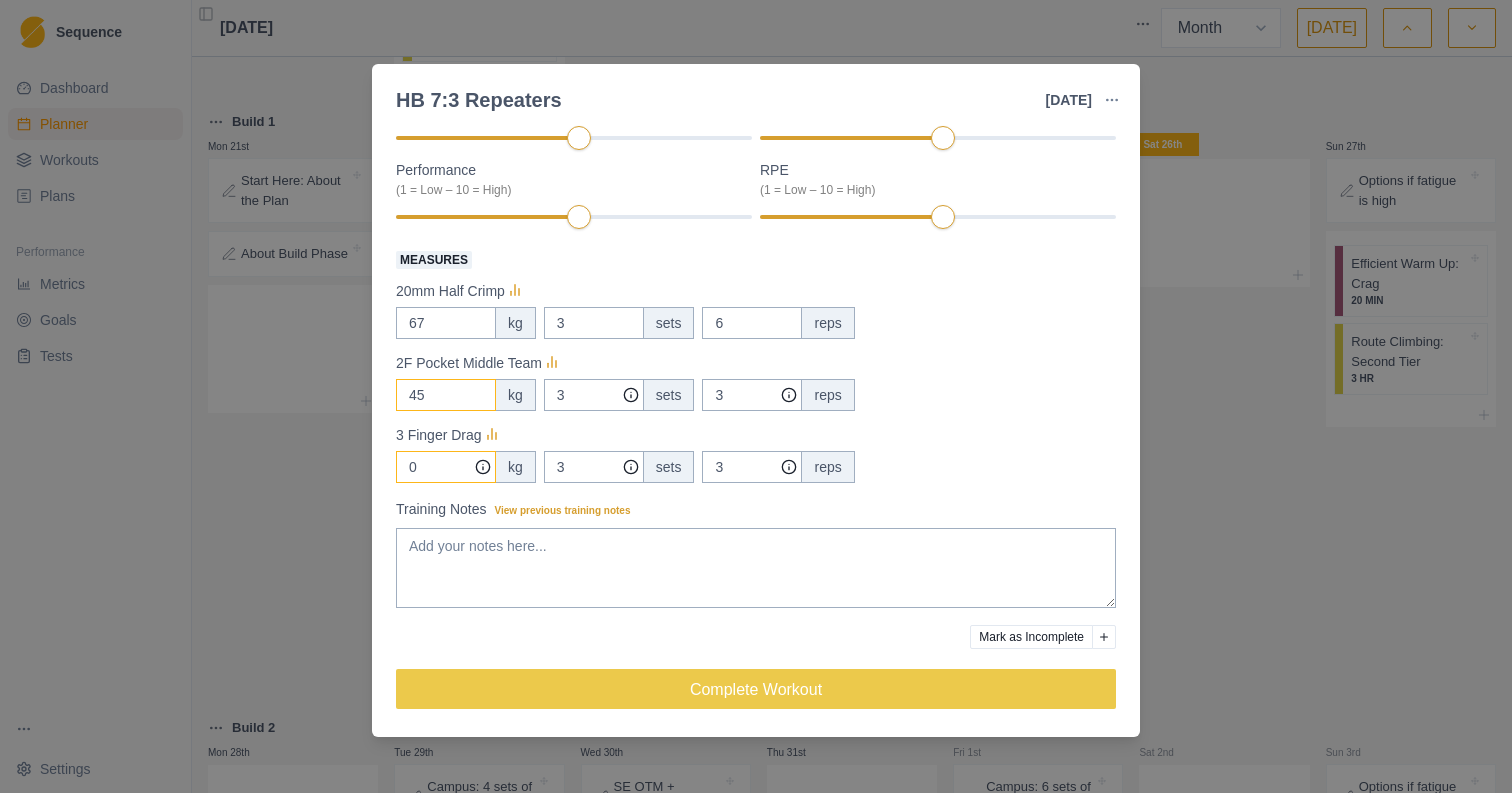 type on "45" 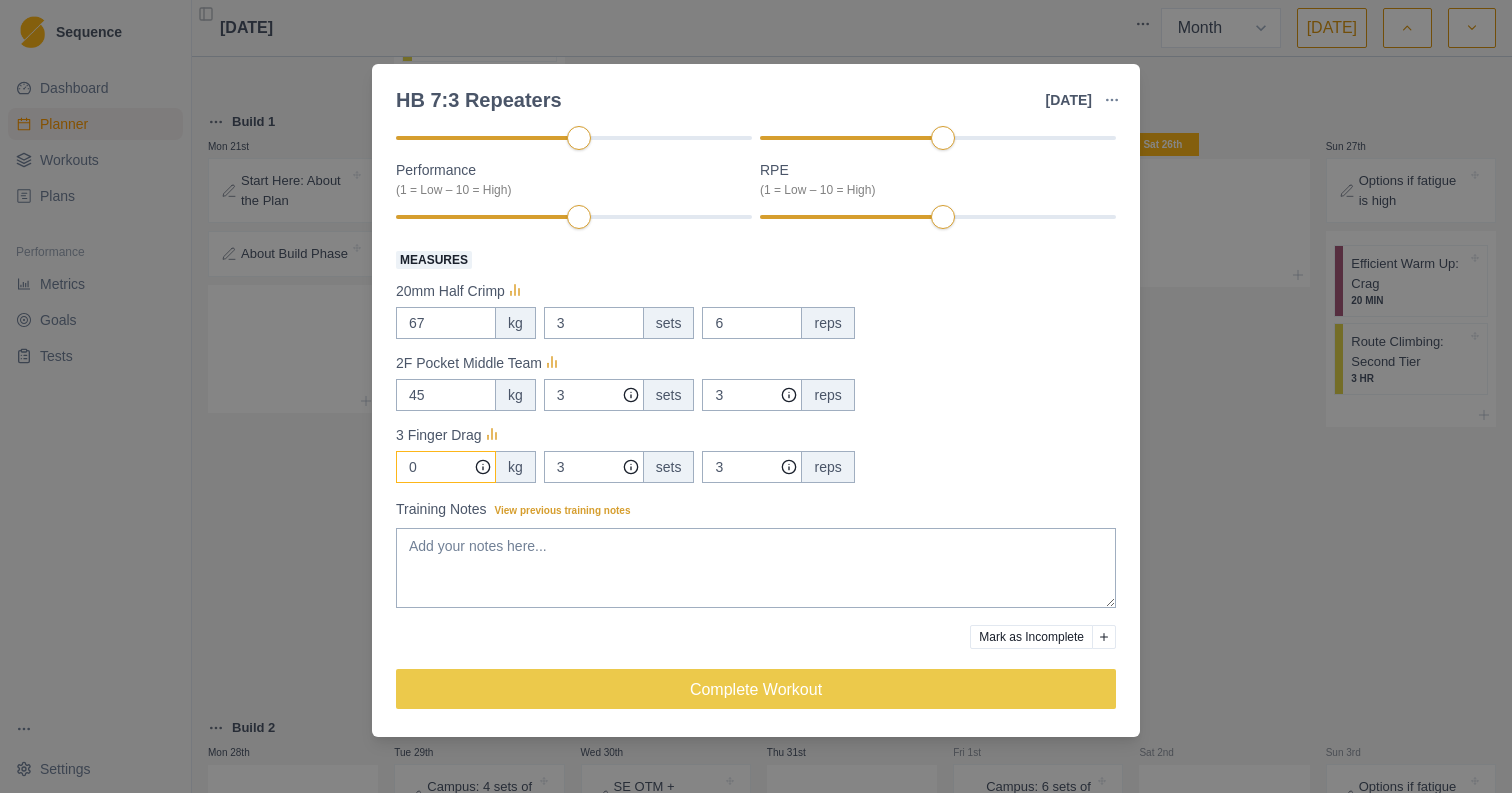 click on "0" at bounding box center (446, 467) 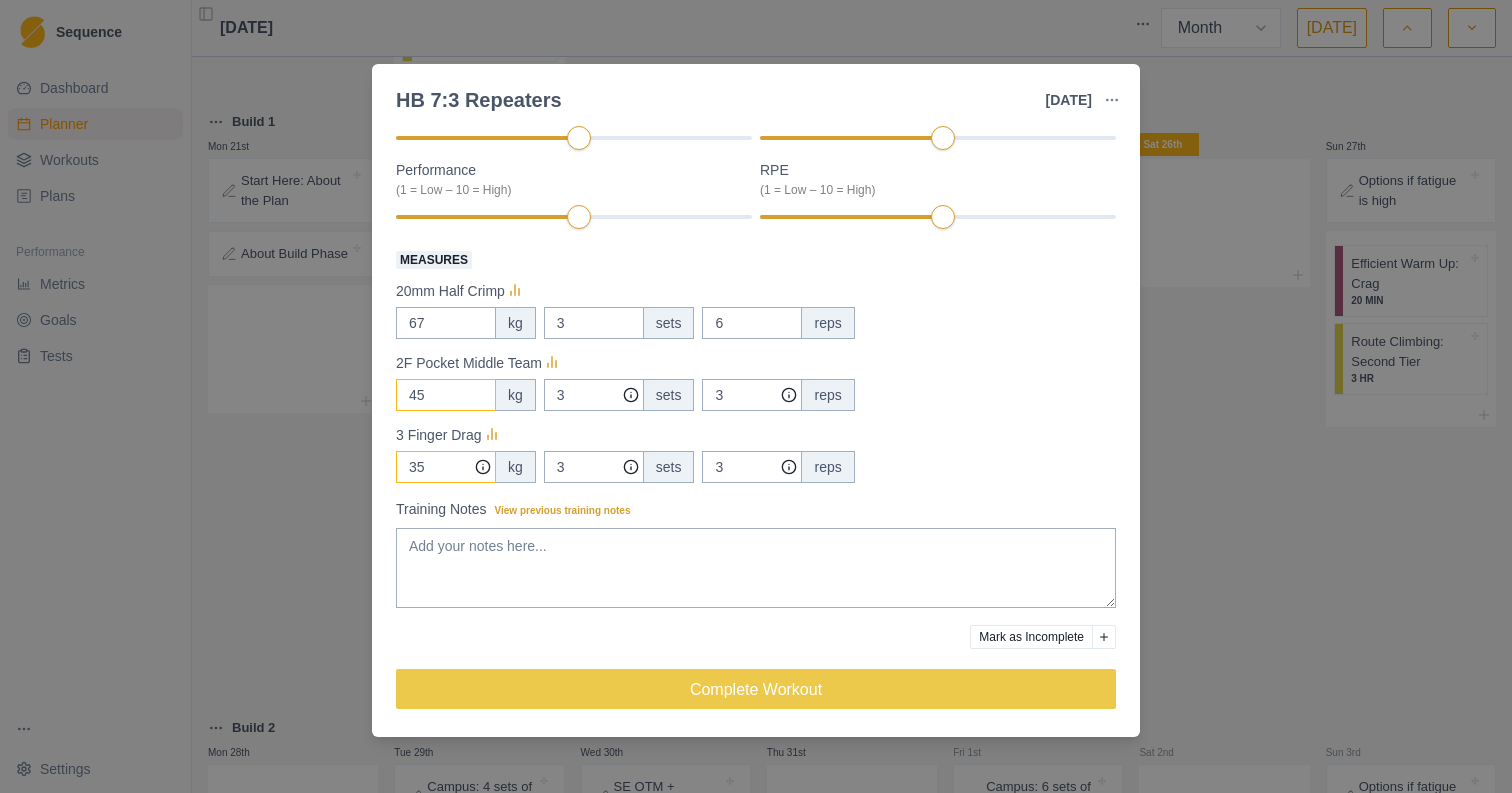 type on "35" 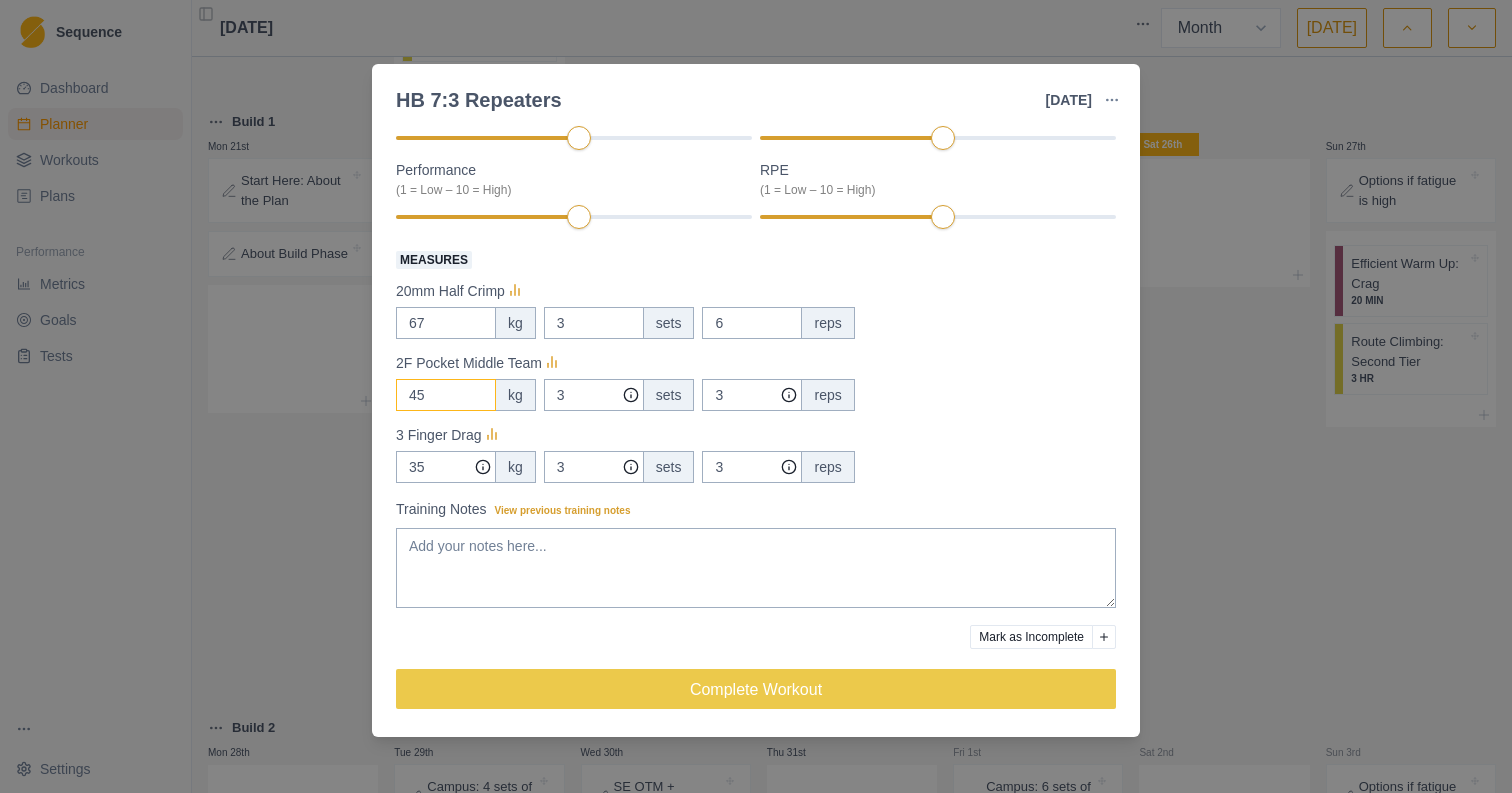 click on "45" at bounding box center (446, 323) 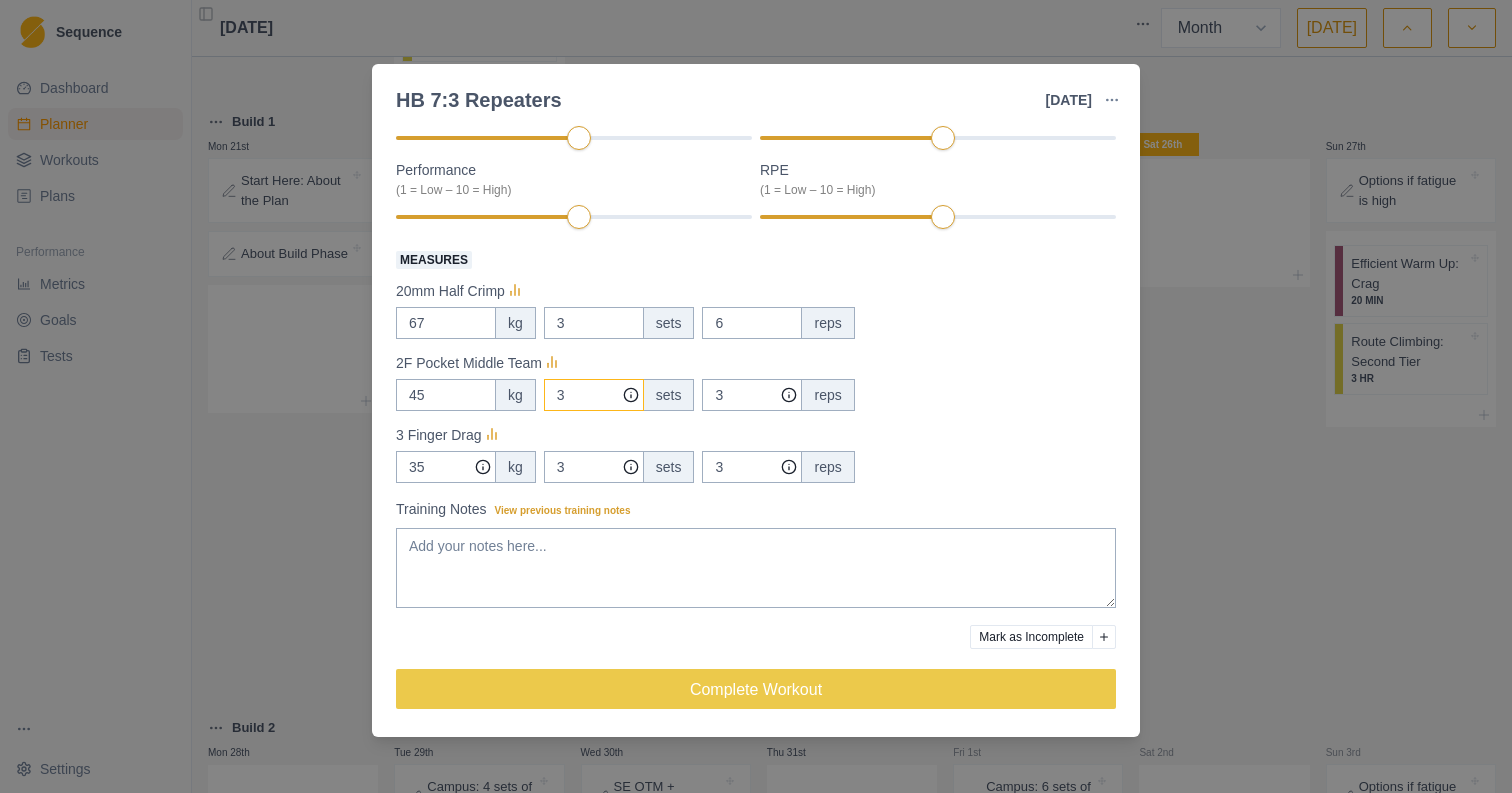 click on "3" at bounding box center [594, 395] 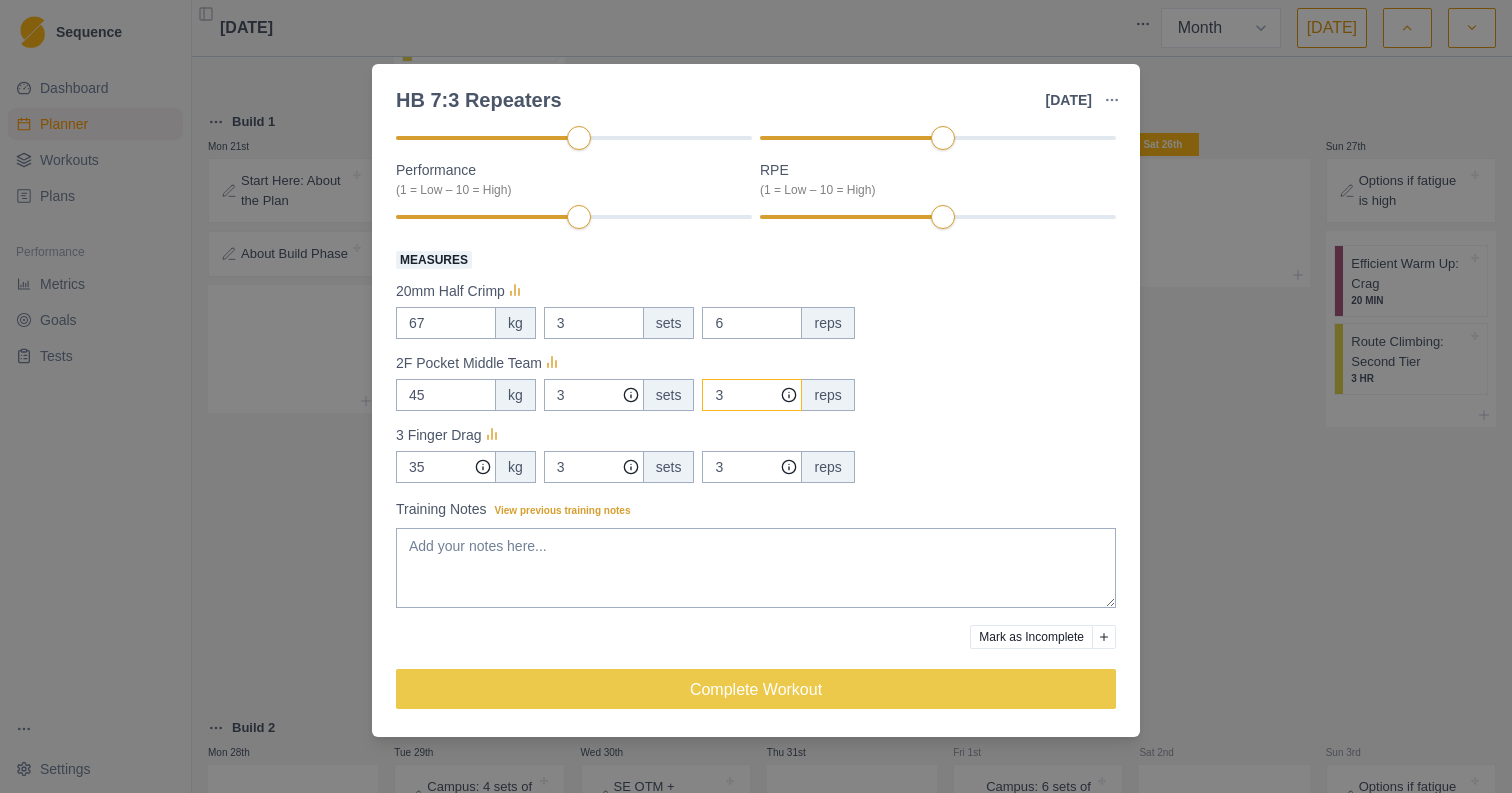 click on "3" at bounding box center (752, 395) 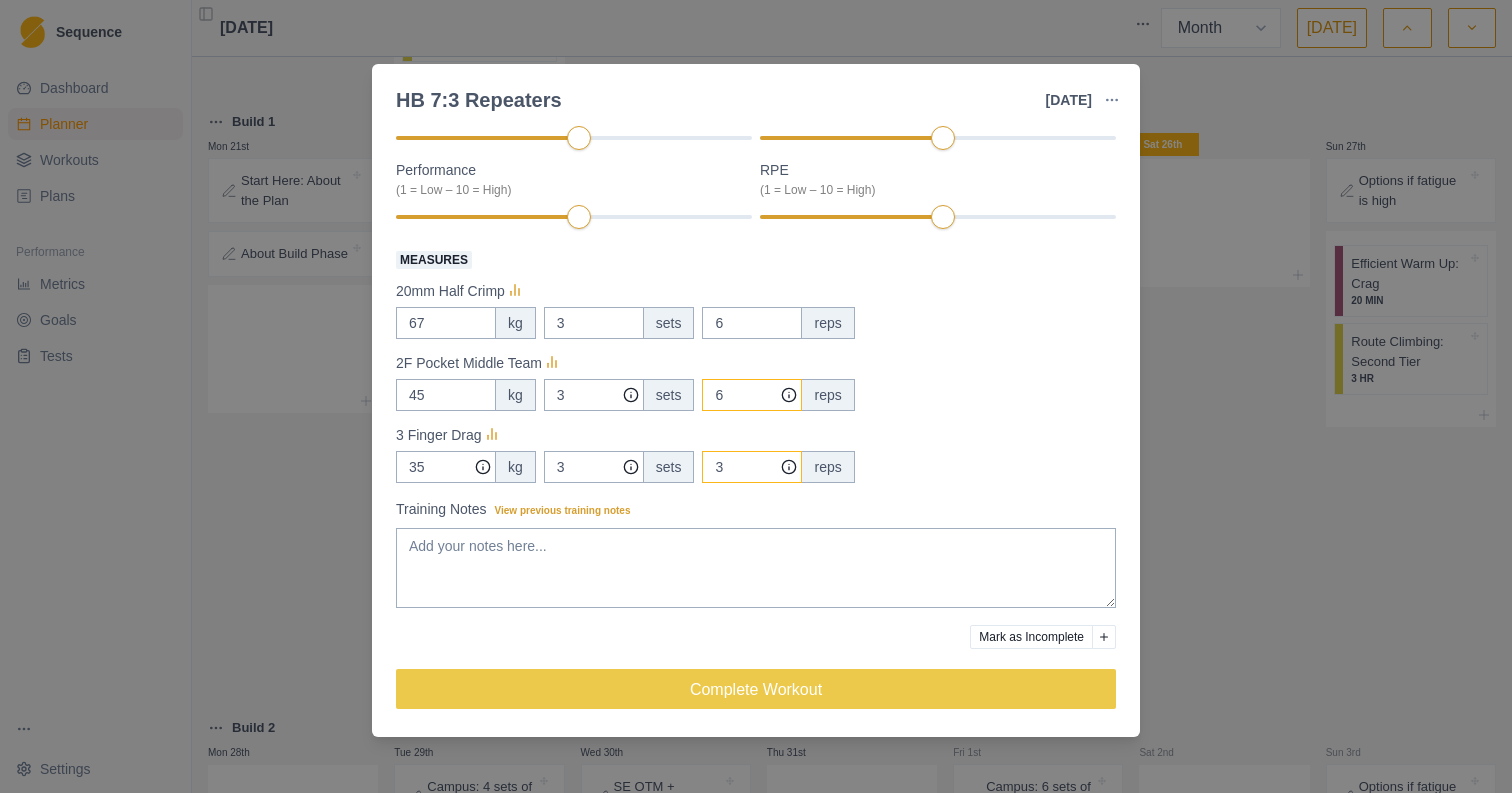 type on "6" 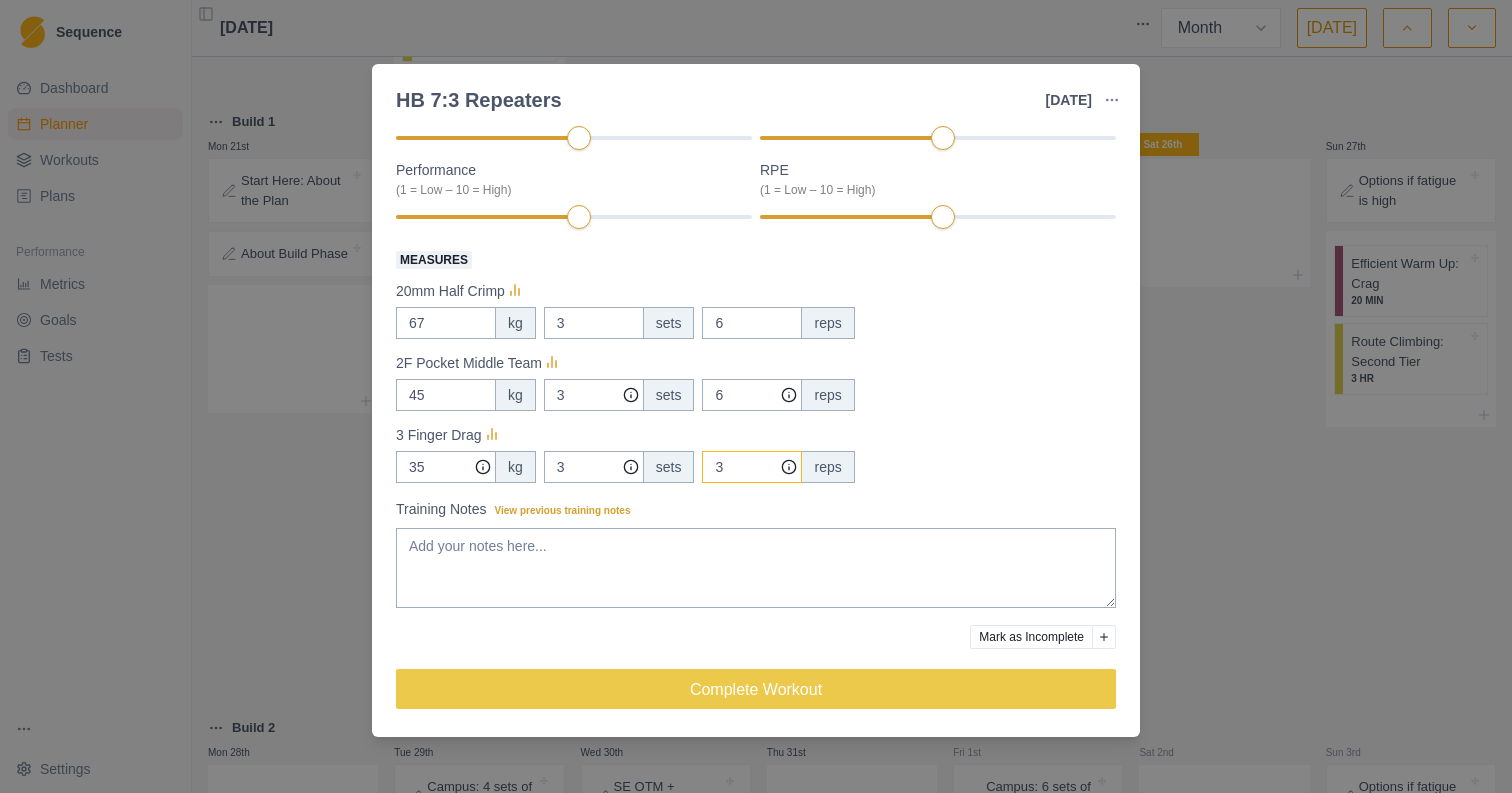 click on "3" at bounding box center (752, 395) 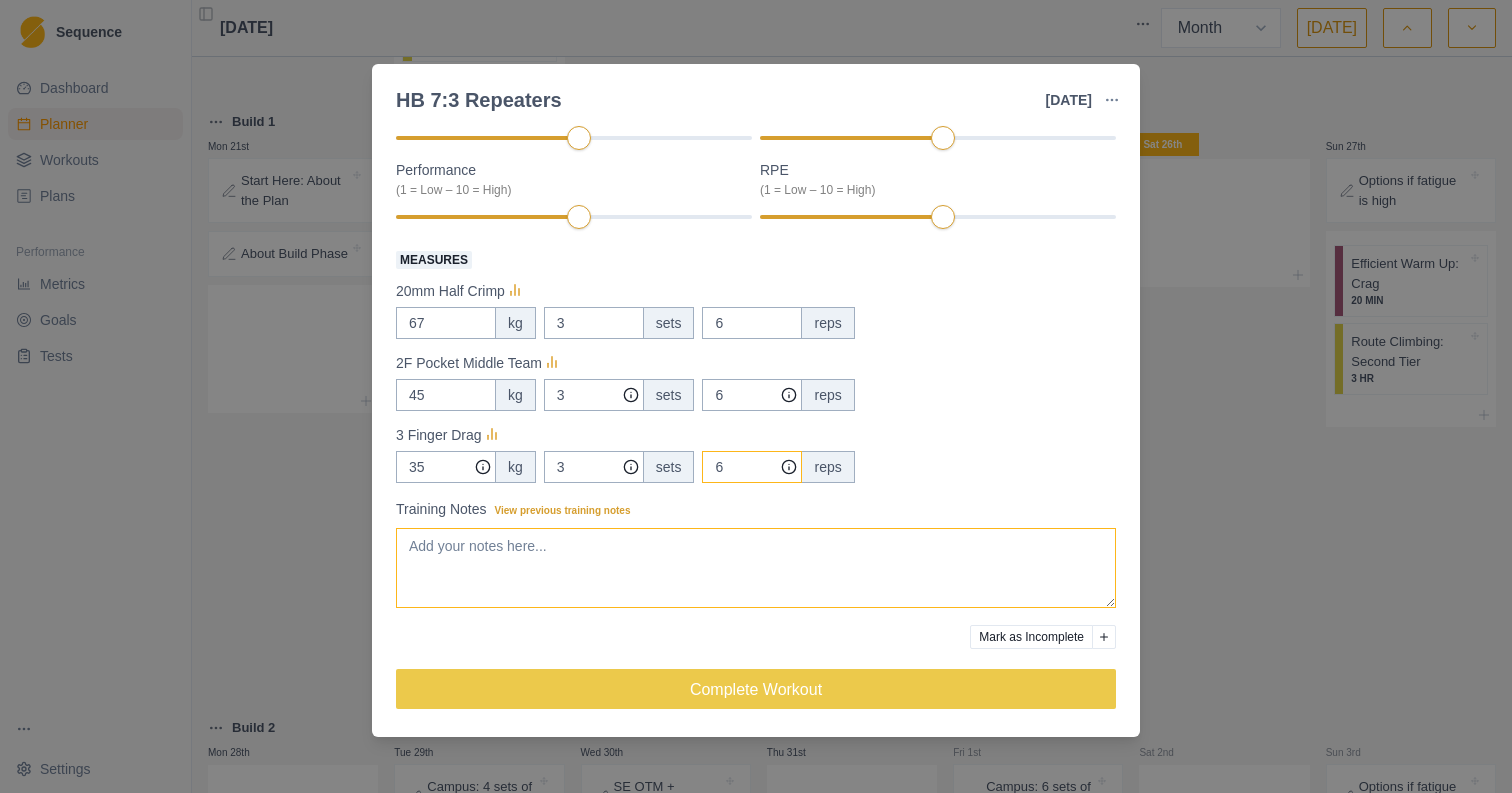 type on "6" 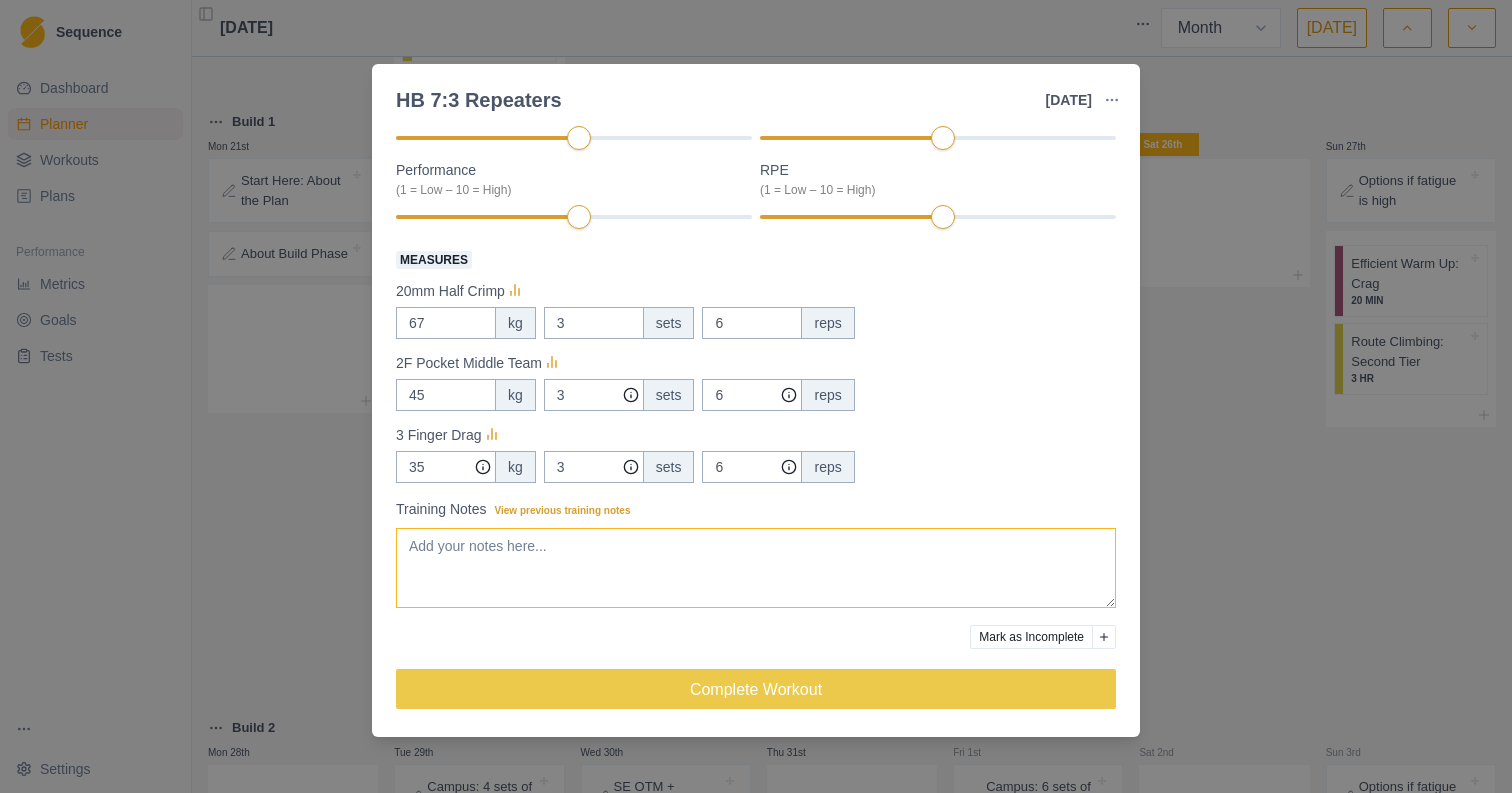 click on "Training Notes View previous training notes" at bounding box center [756, 568] 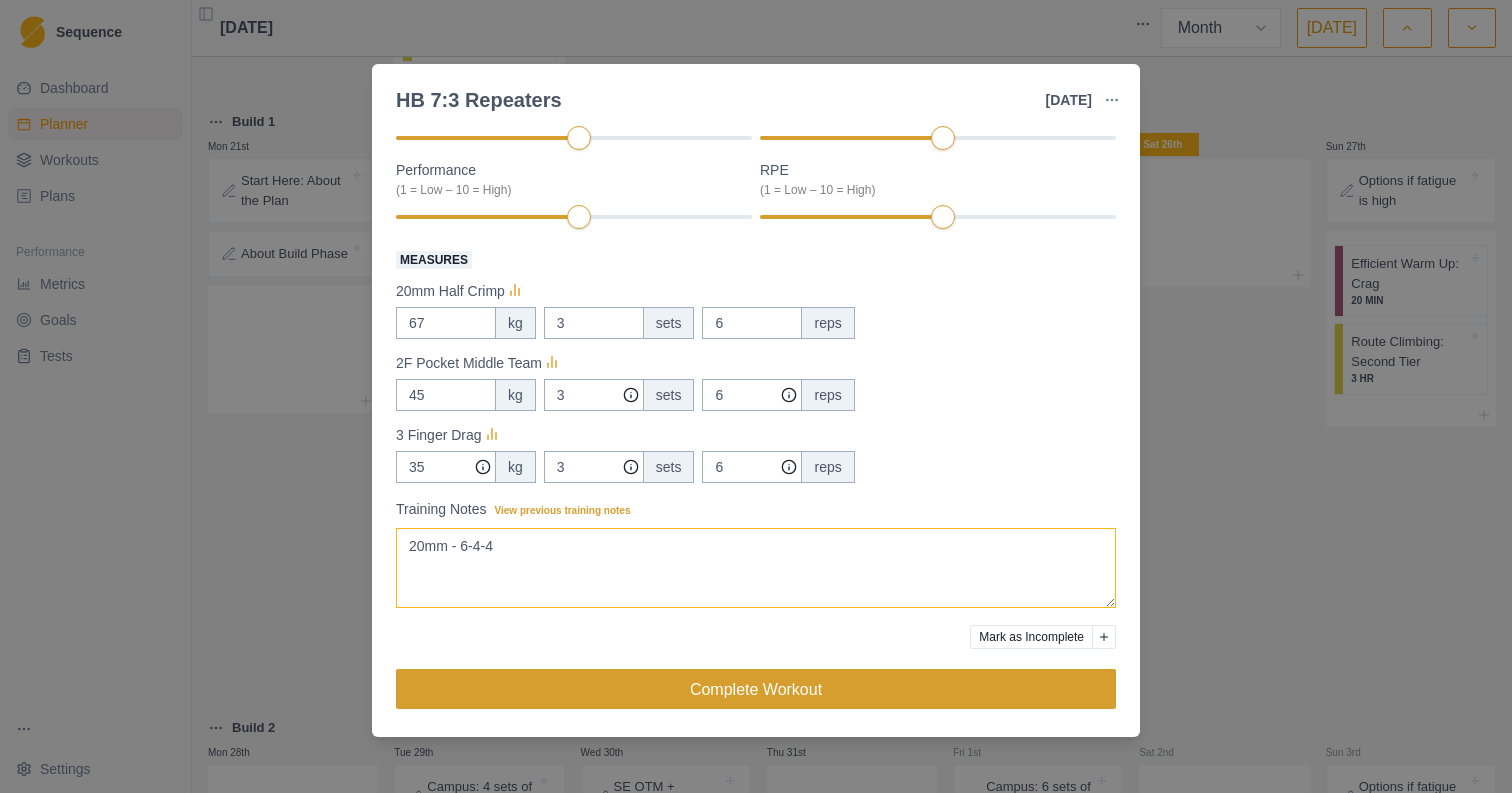 type on "20mm - 6-4-4" 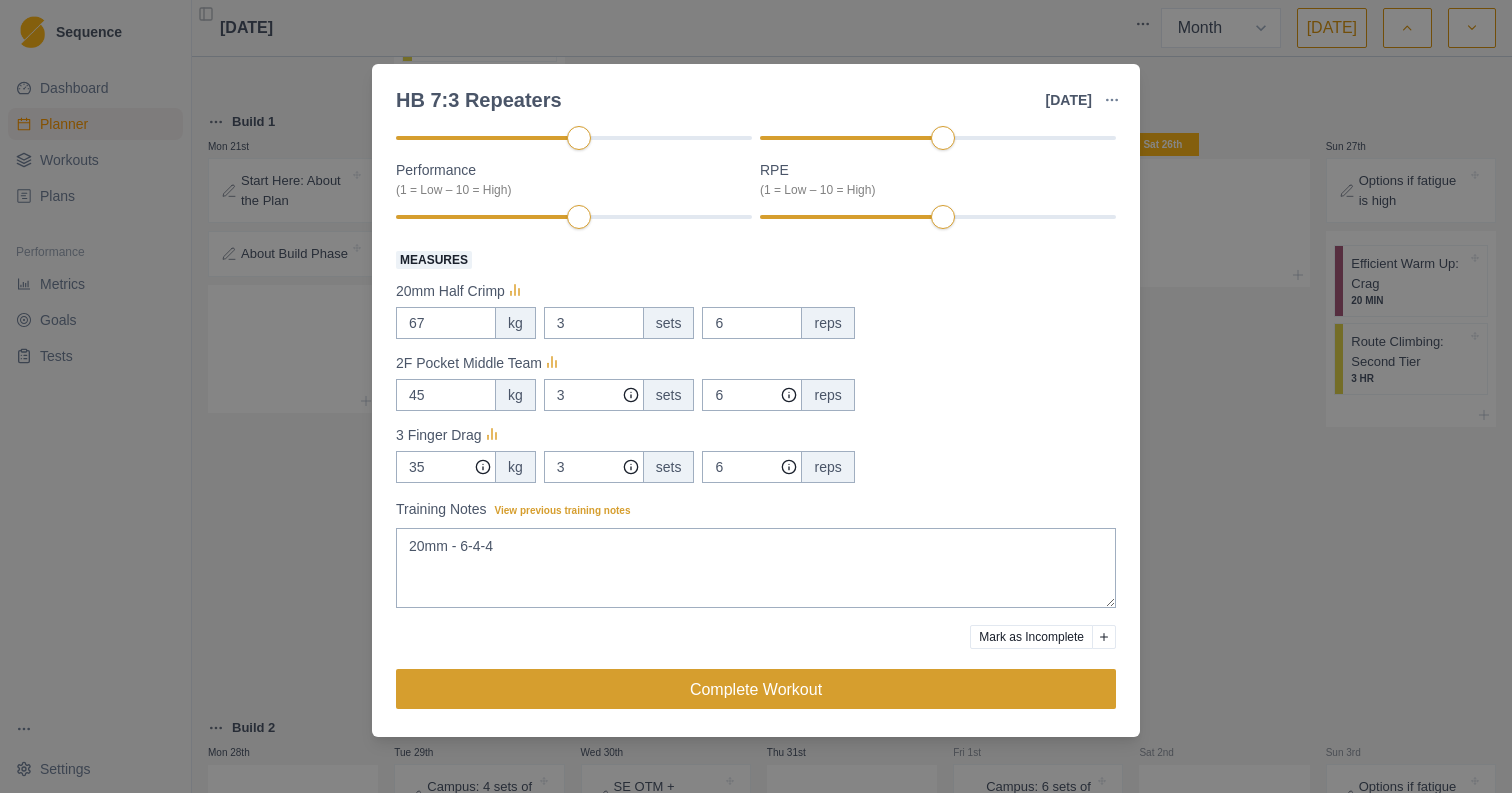 click on "Complete Workout" at bounding box center [756, 689] 